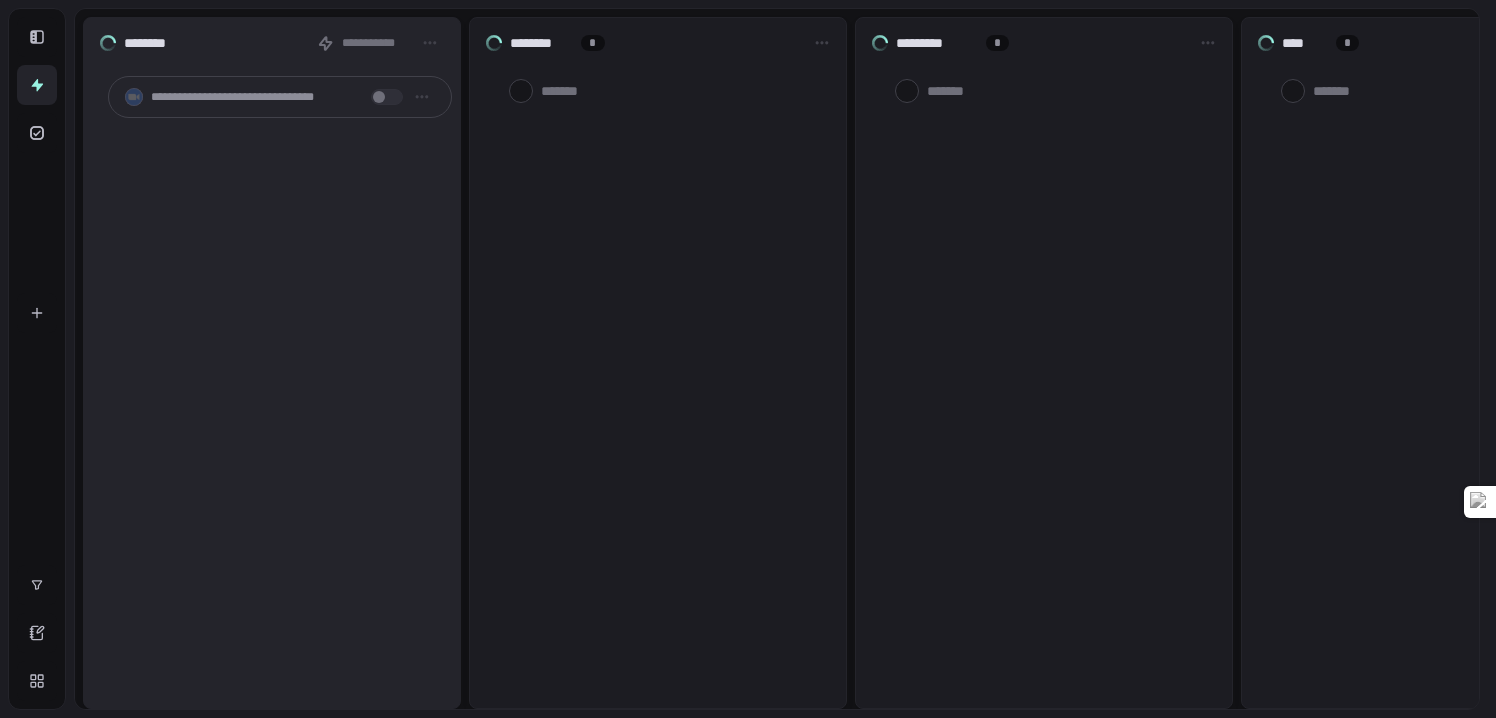scroll, scrollTop: 0, scrollLeft: 0, axis: both 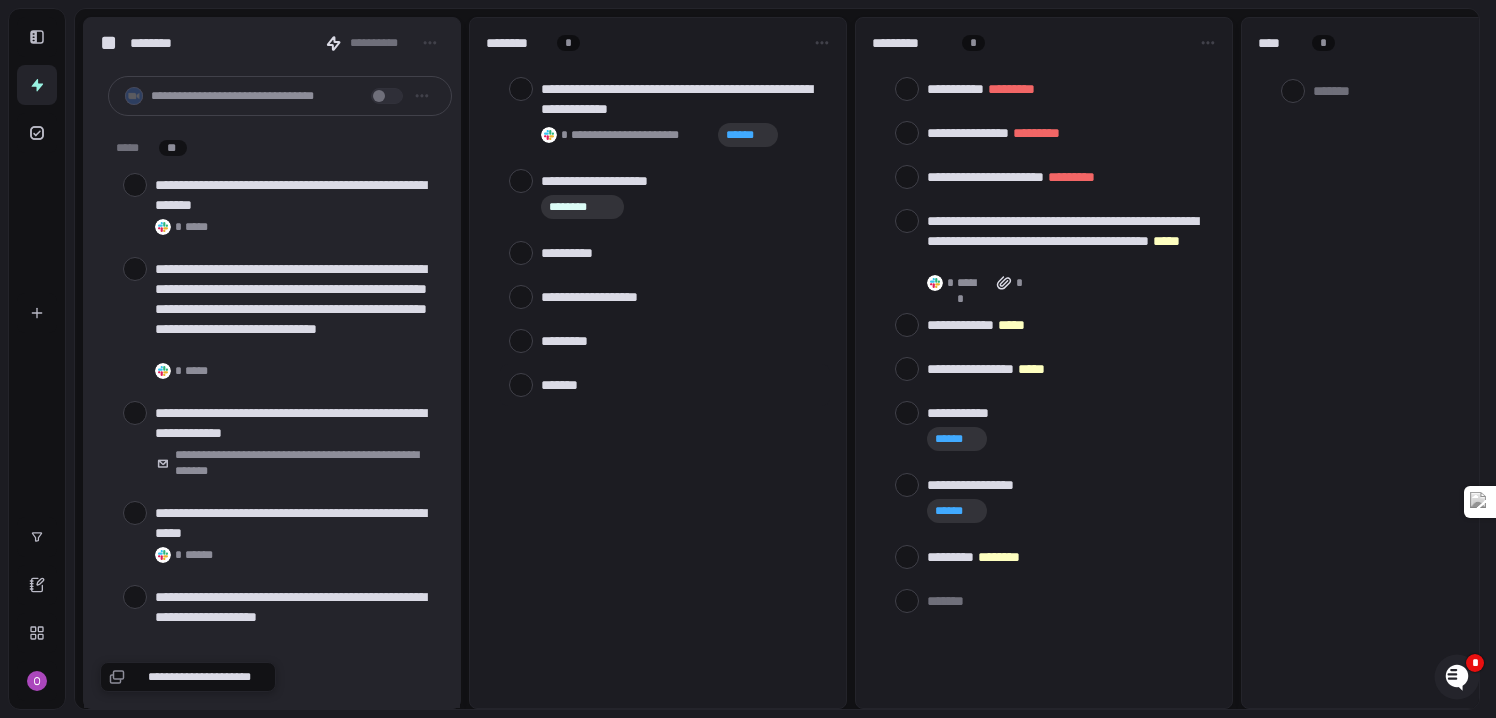 click at bounding box center [681, 384] 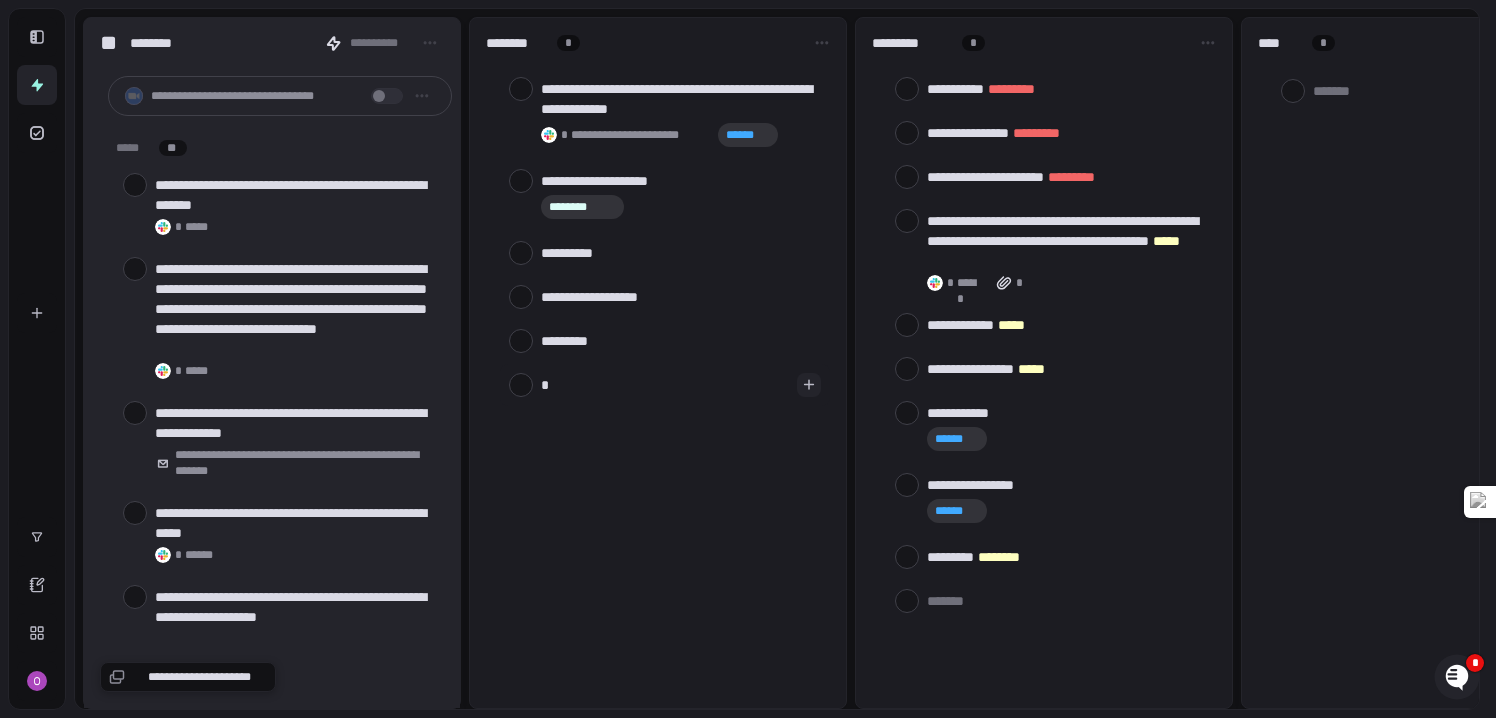 type on "**" 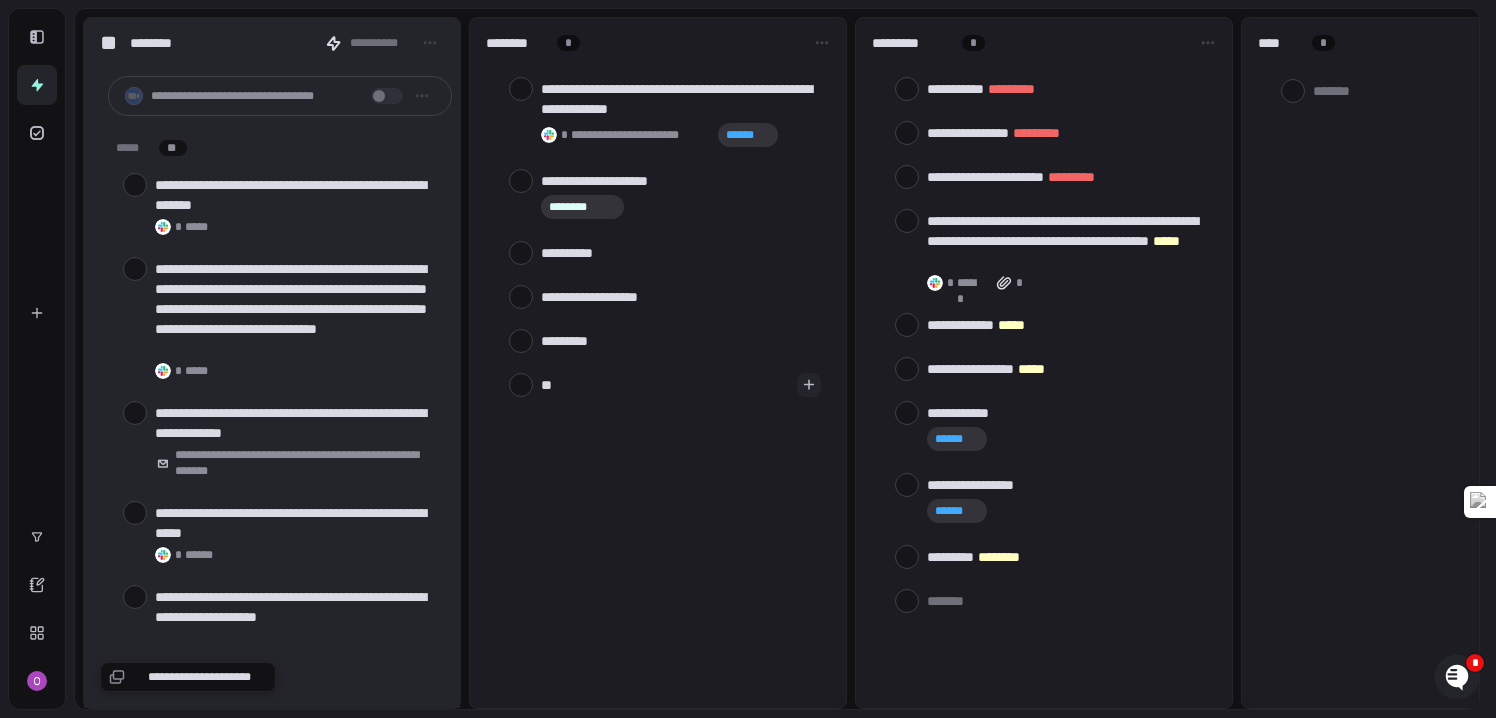 type on "***" 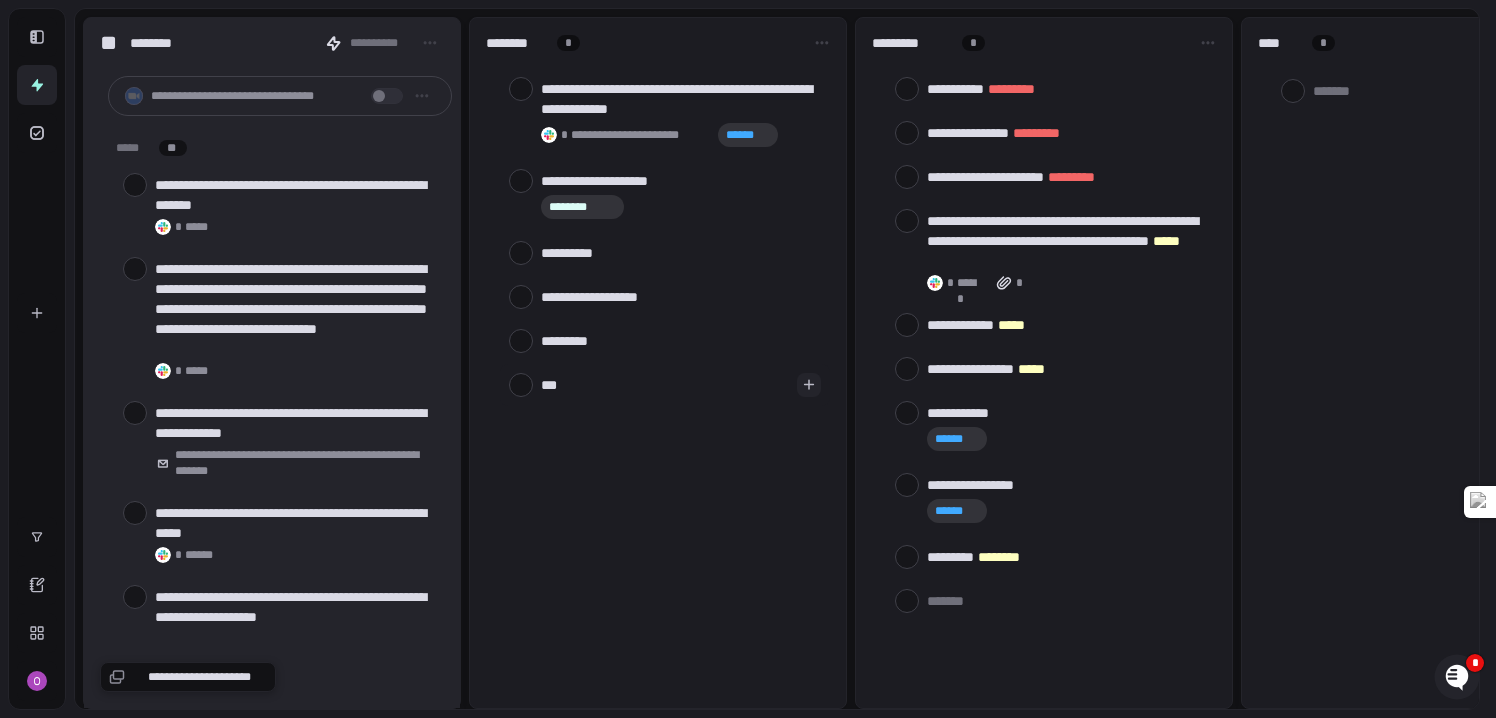 type on "****" 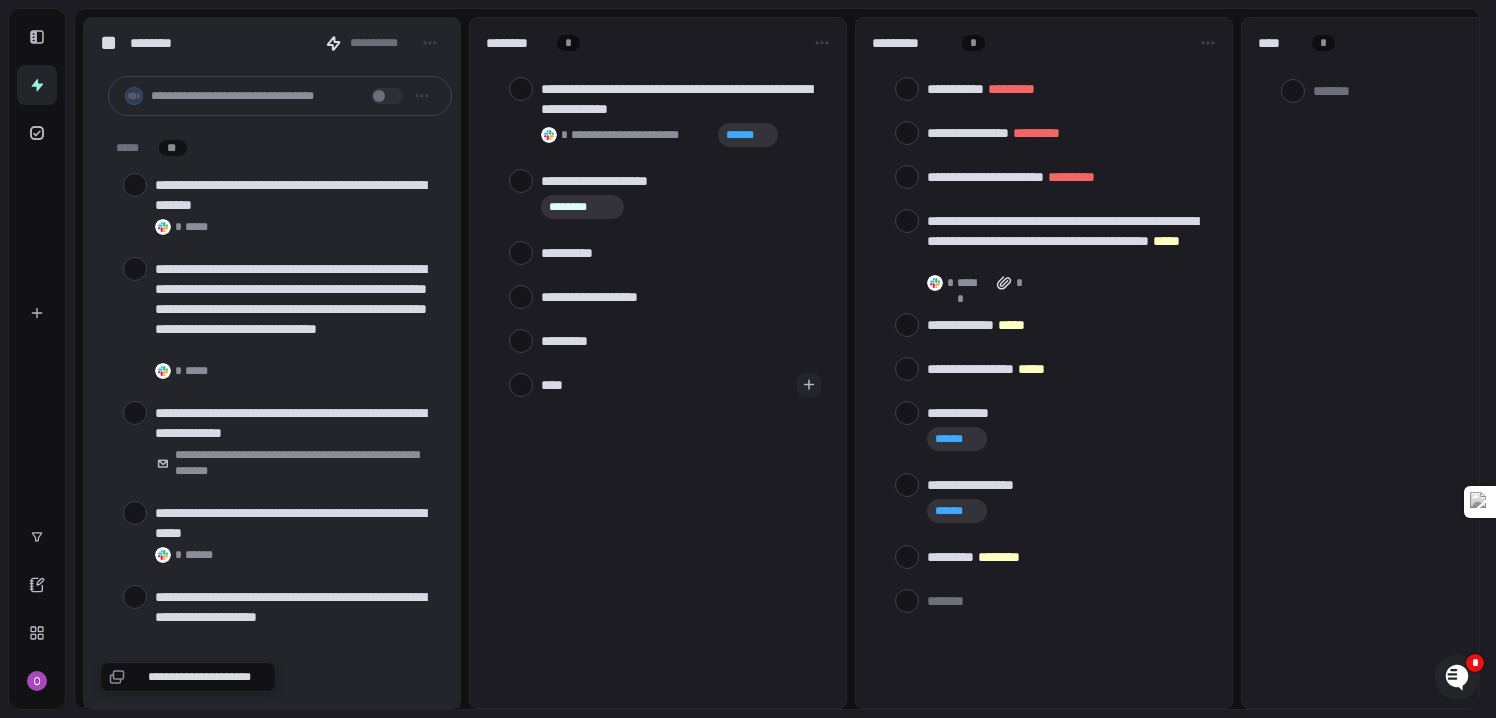 type on "*****" 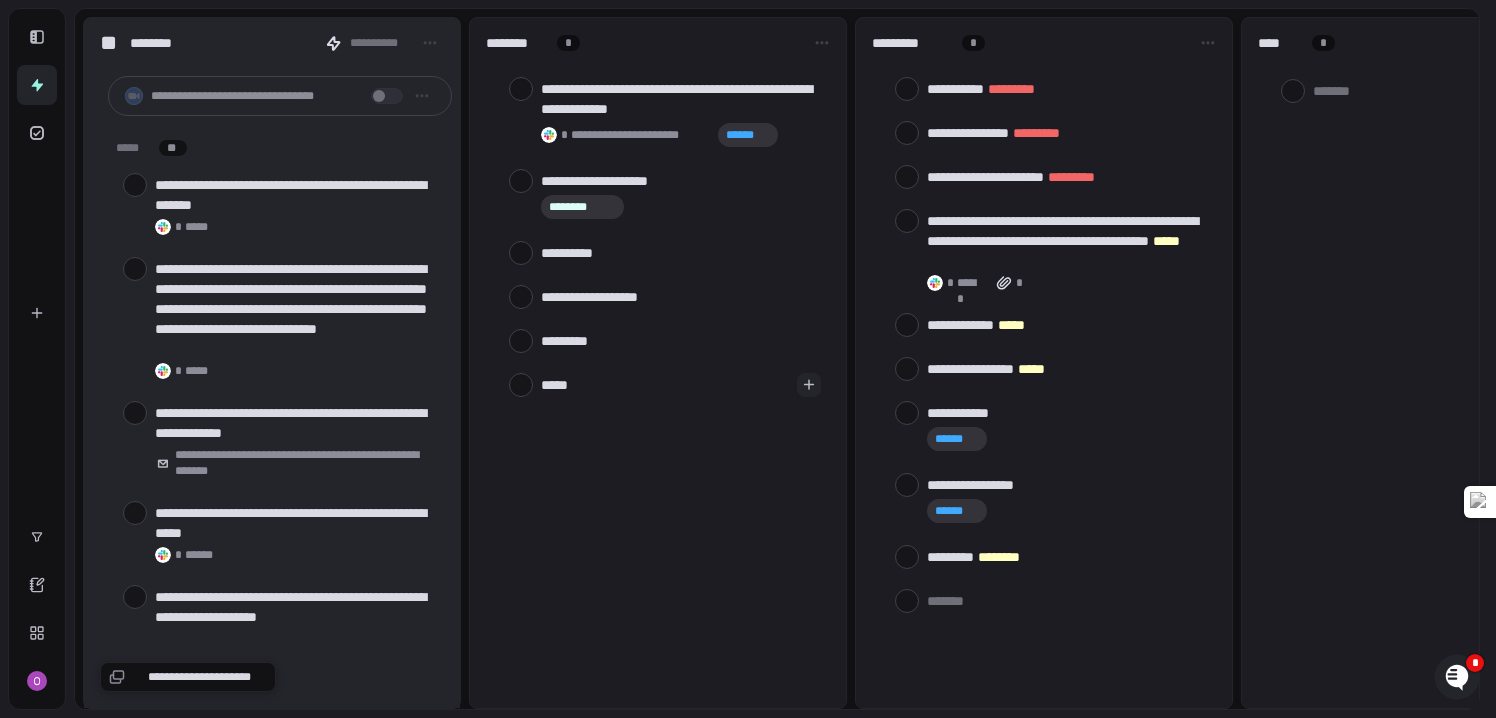 type on "******" 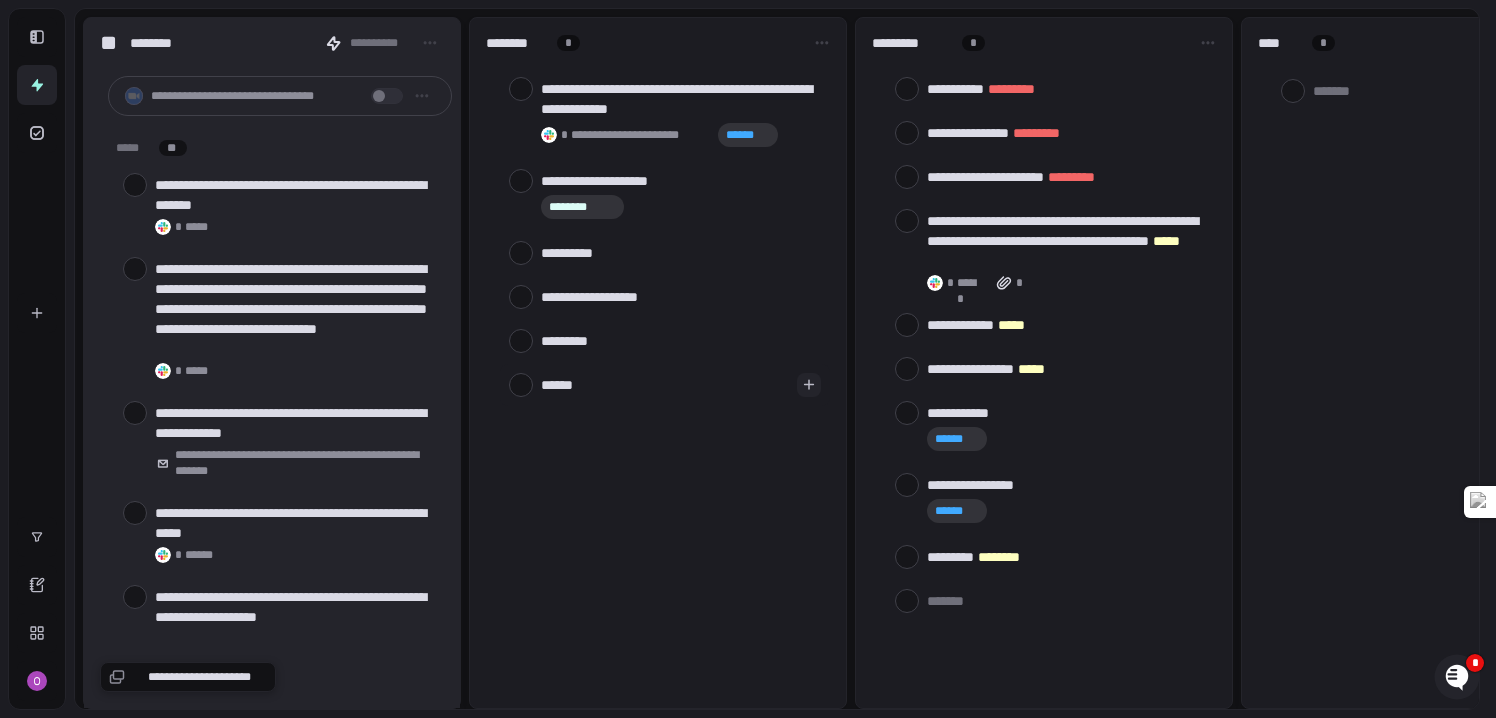 type on "*******" 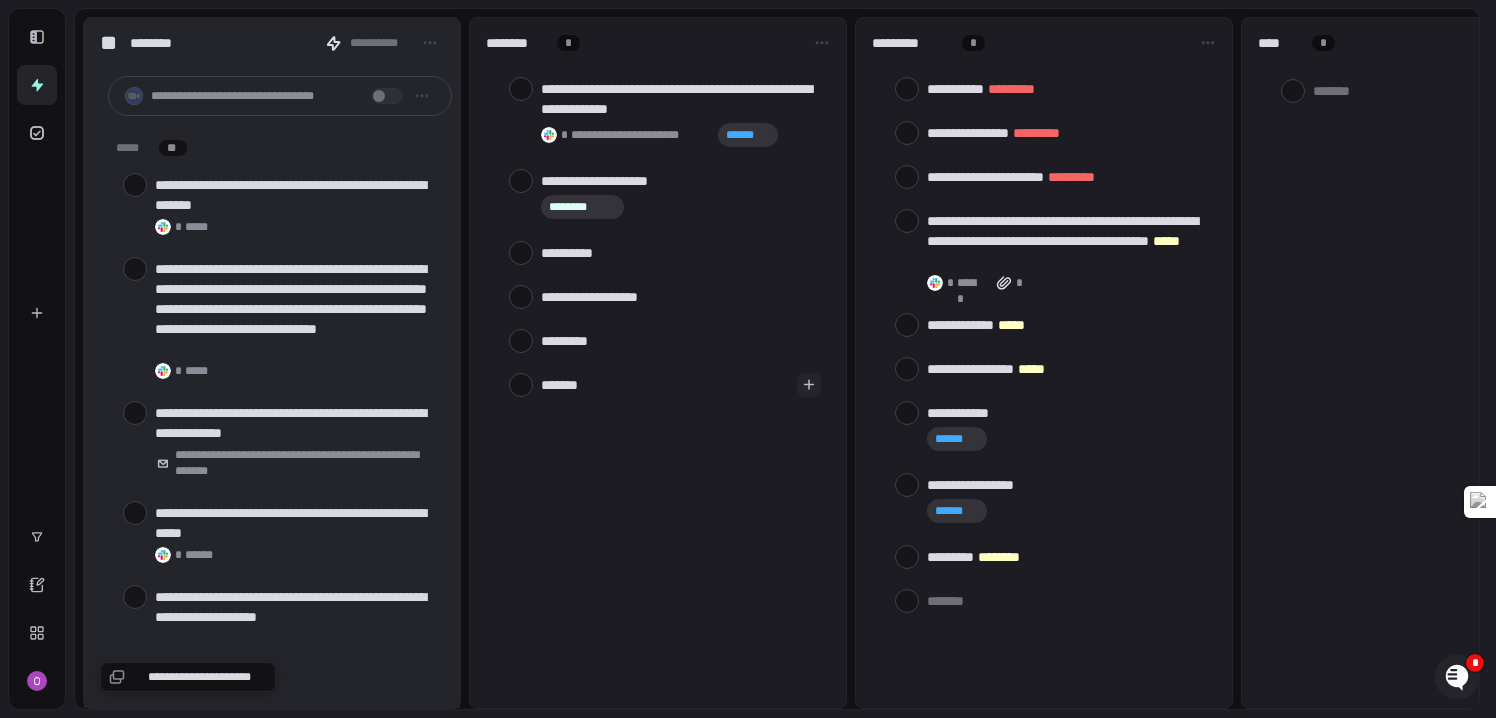type on "*******" 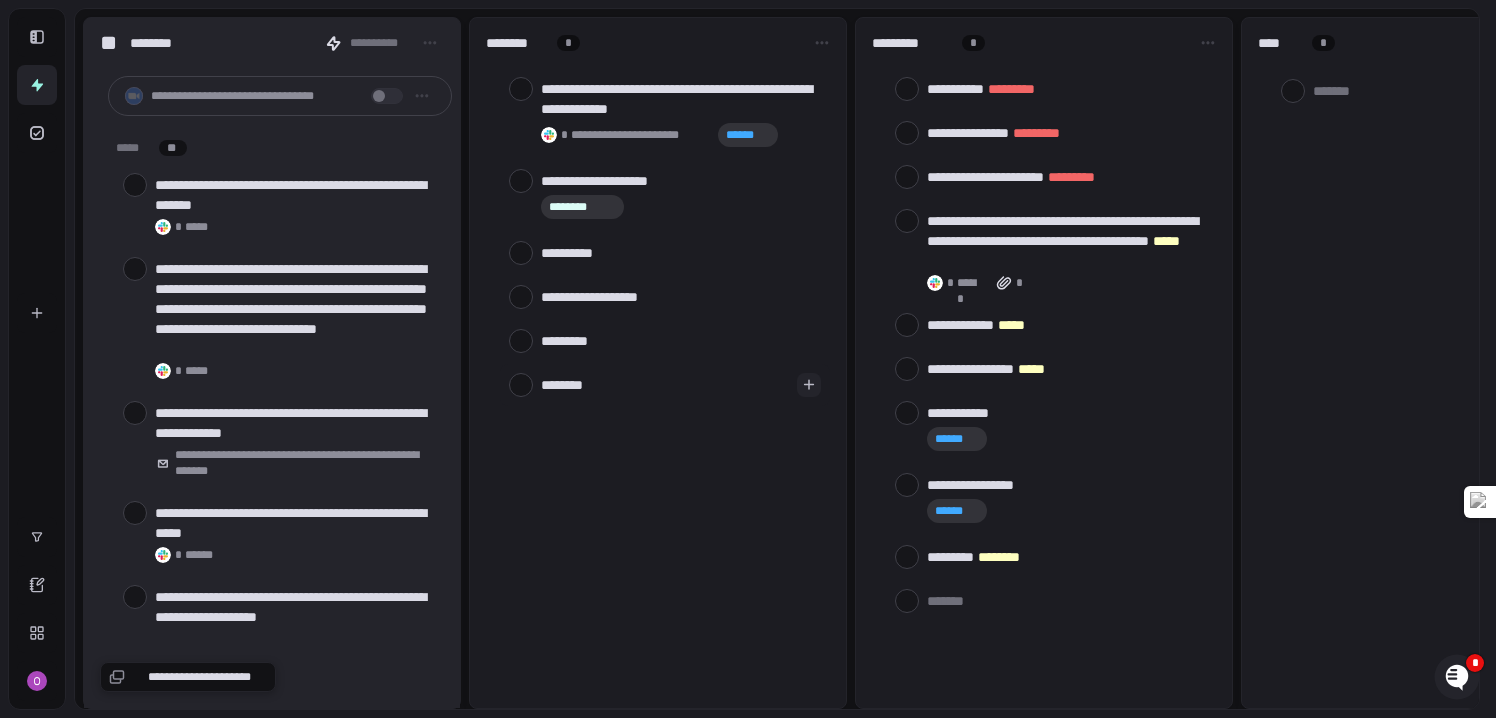 type on "*" 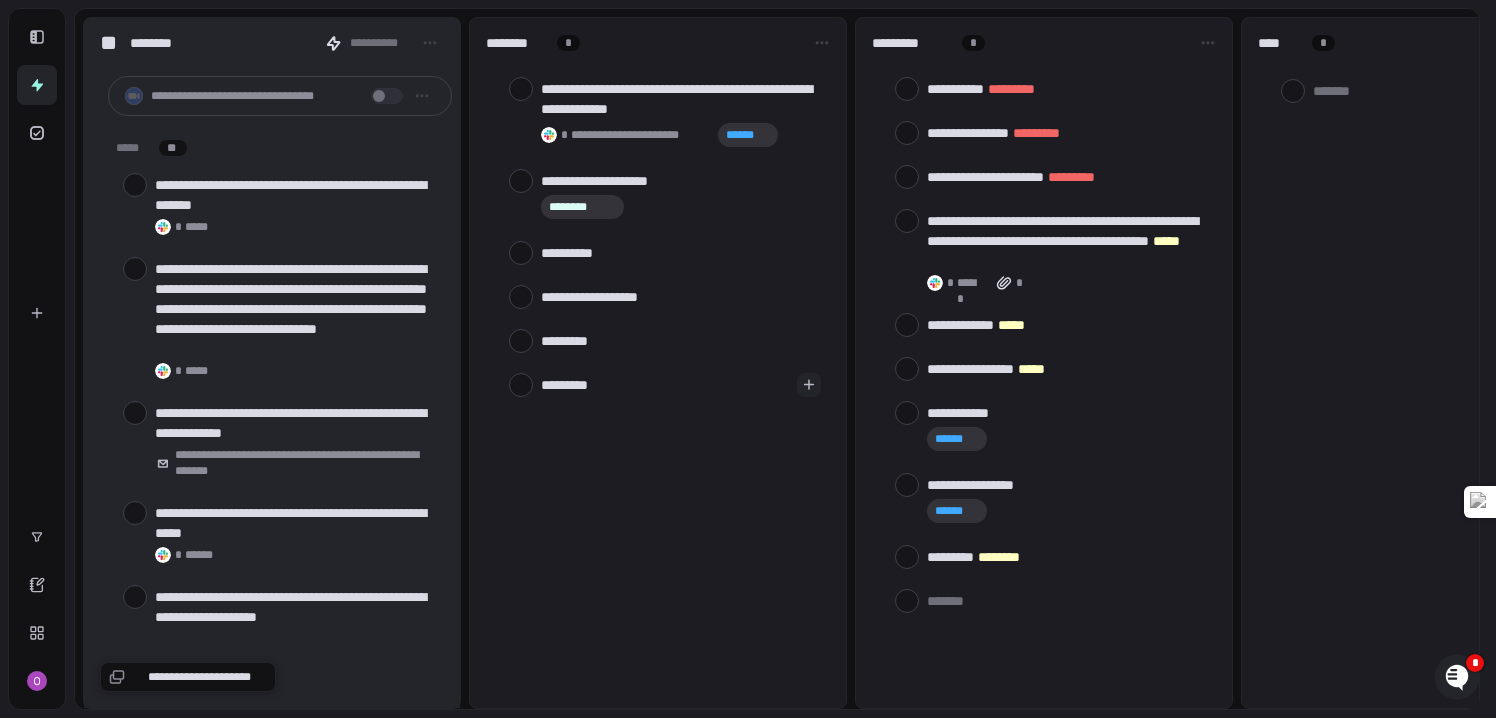 type on "**********" 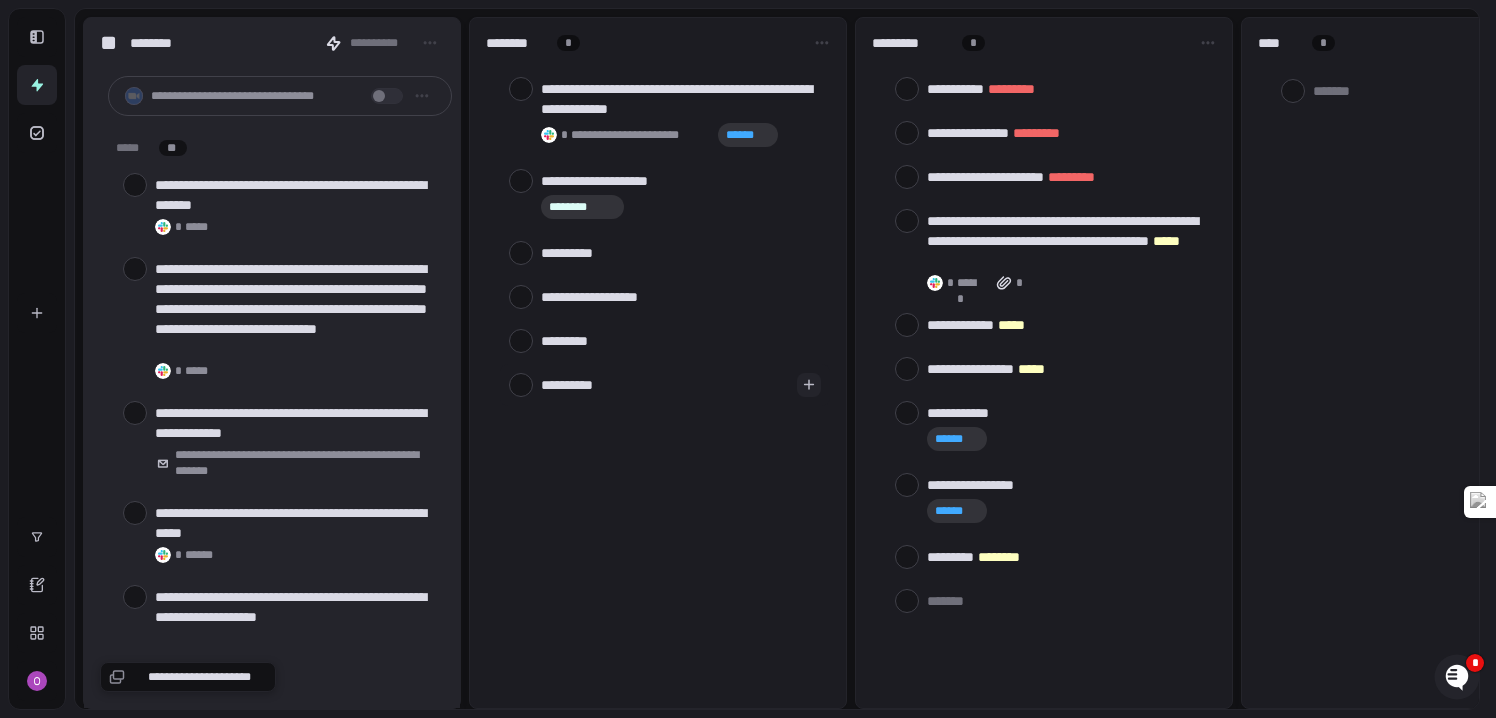 type on "**********" 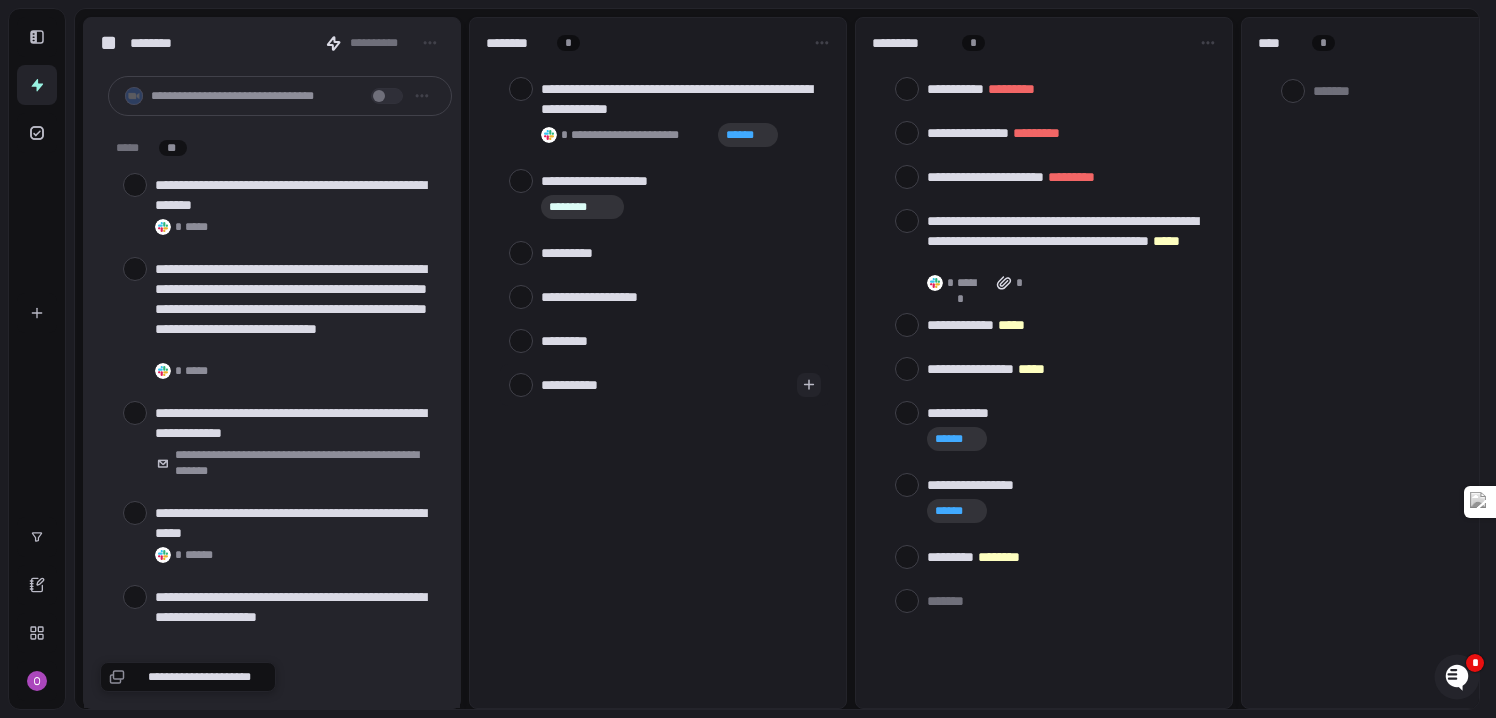 type on "**********" 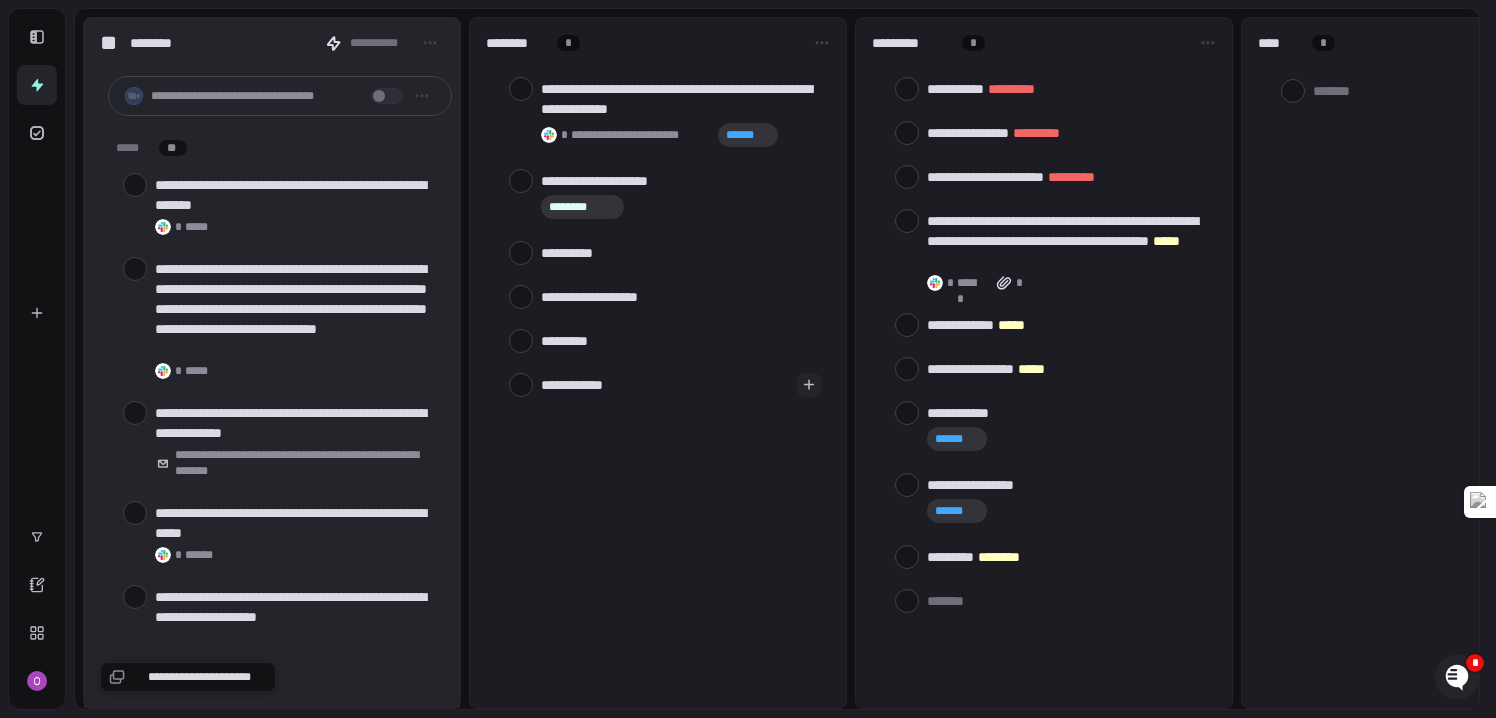 type on "**********" 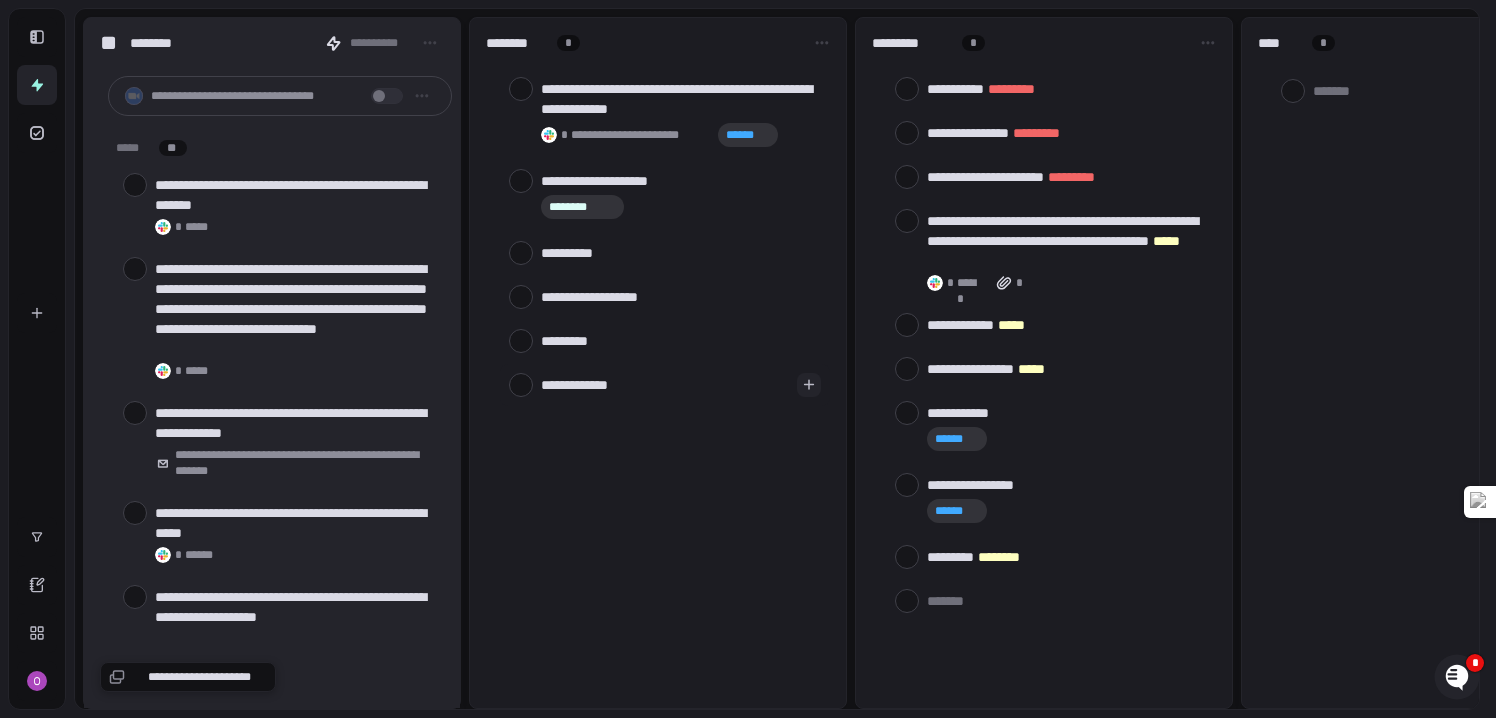 type on "**********" 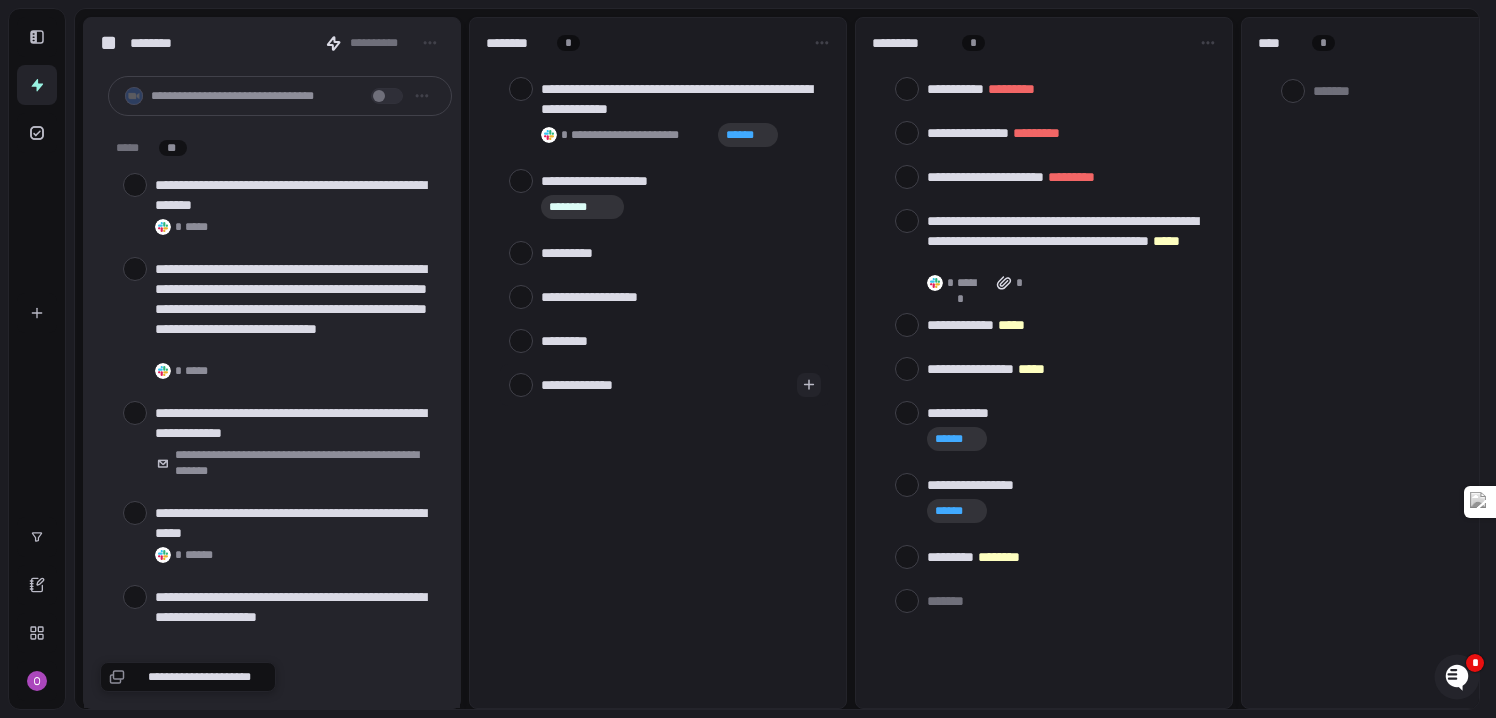 type 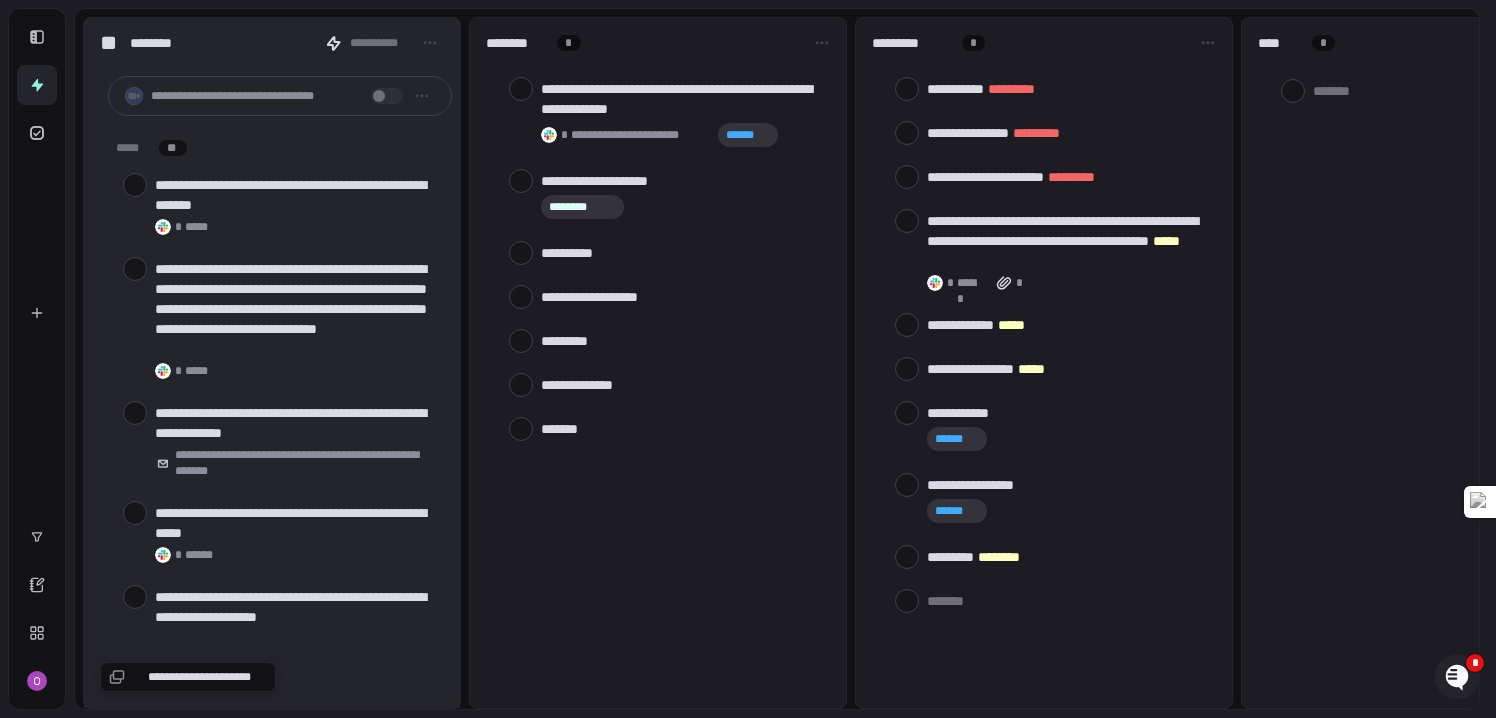 click at bounding box center [681, 428] 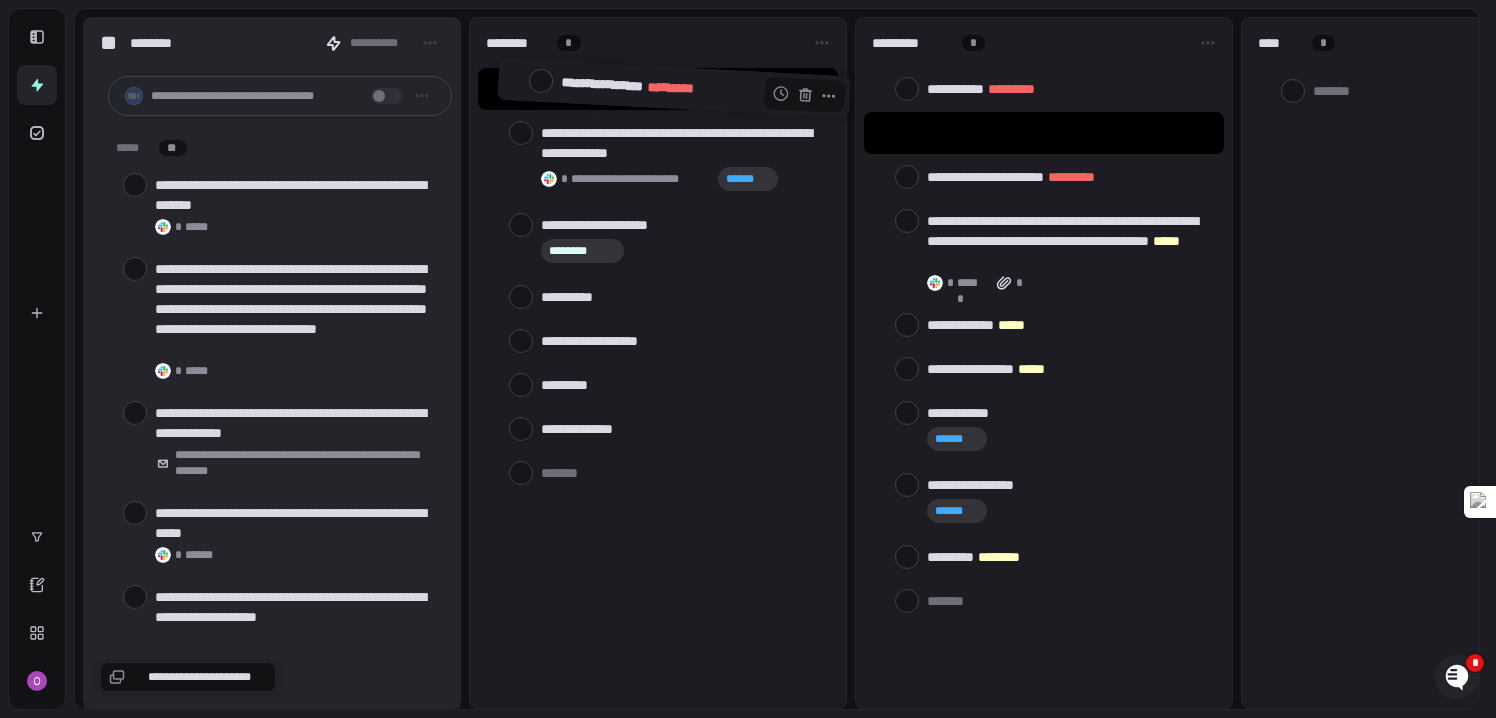 drag, startPoint x: 981, startPoint y: 133, endPoint x: 619, endPoint y: 90, distance: 364.54492 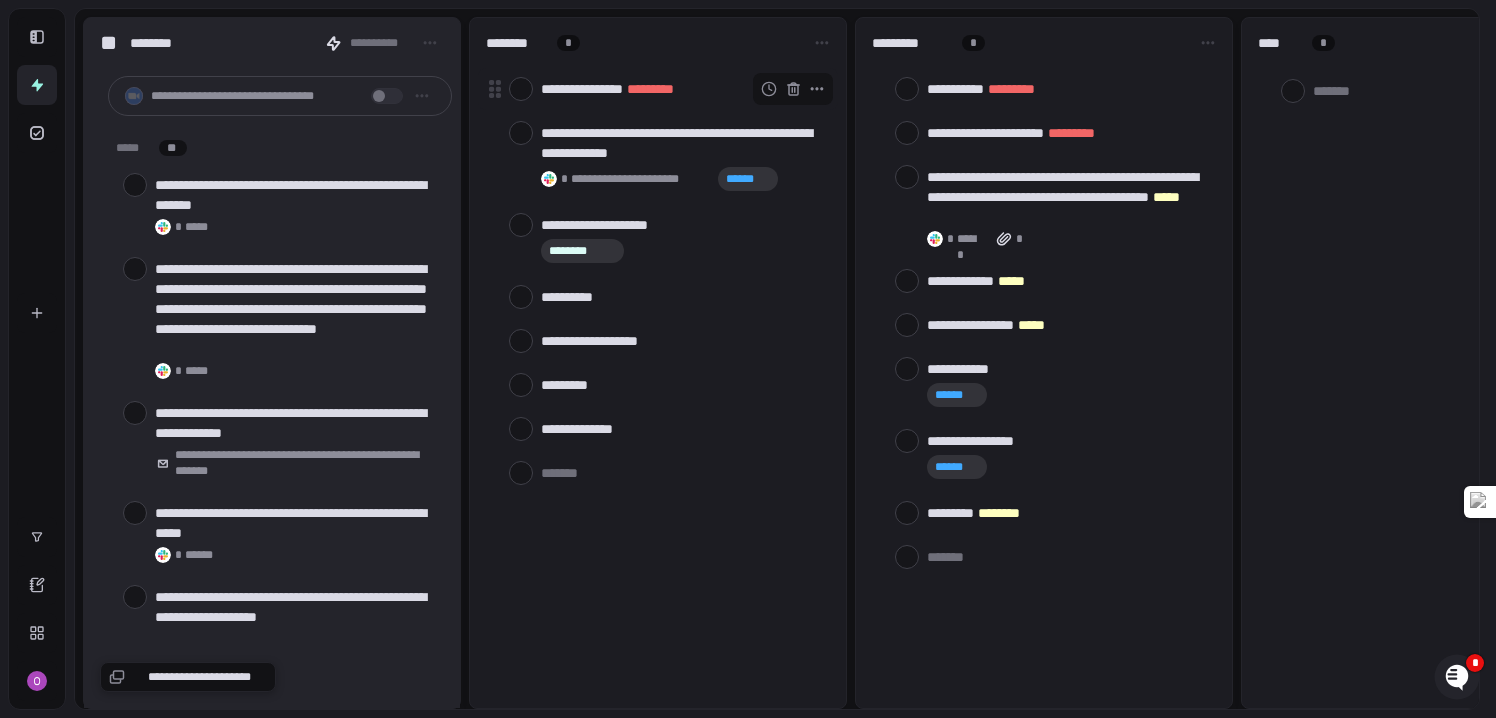 click on "*********" at bounding box center [650, 89] 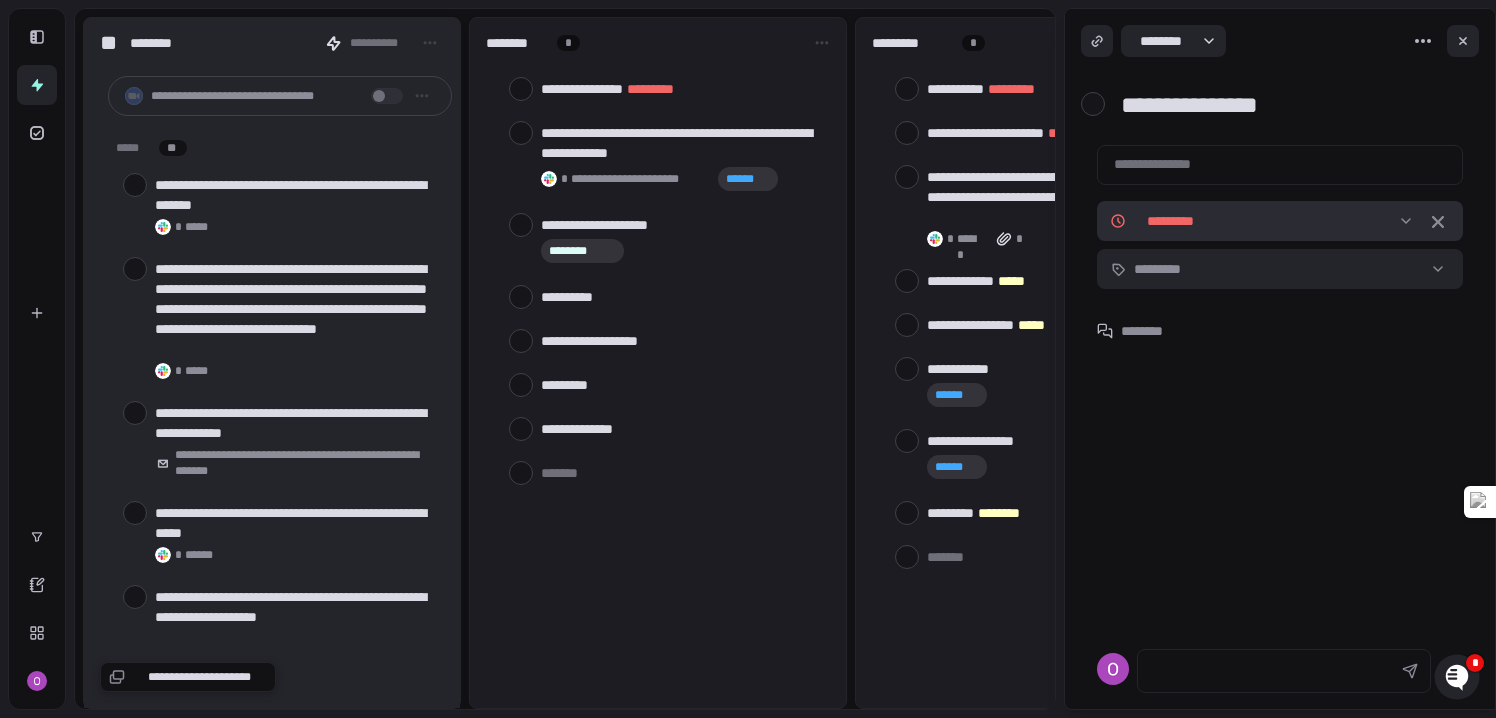click on "**********" at bounding box center [748, 359] 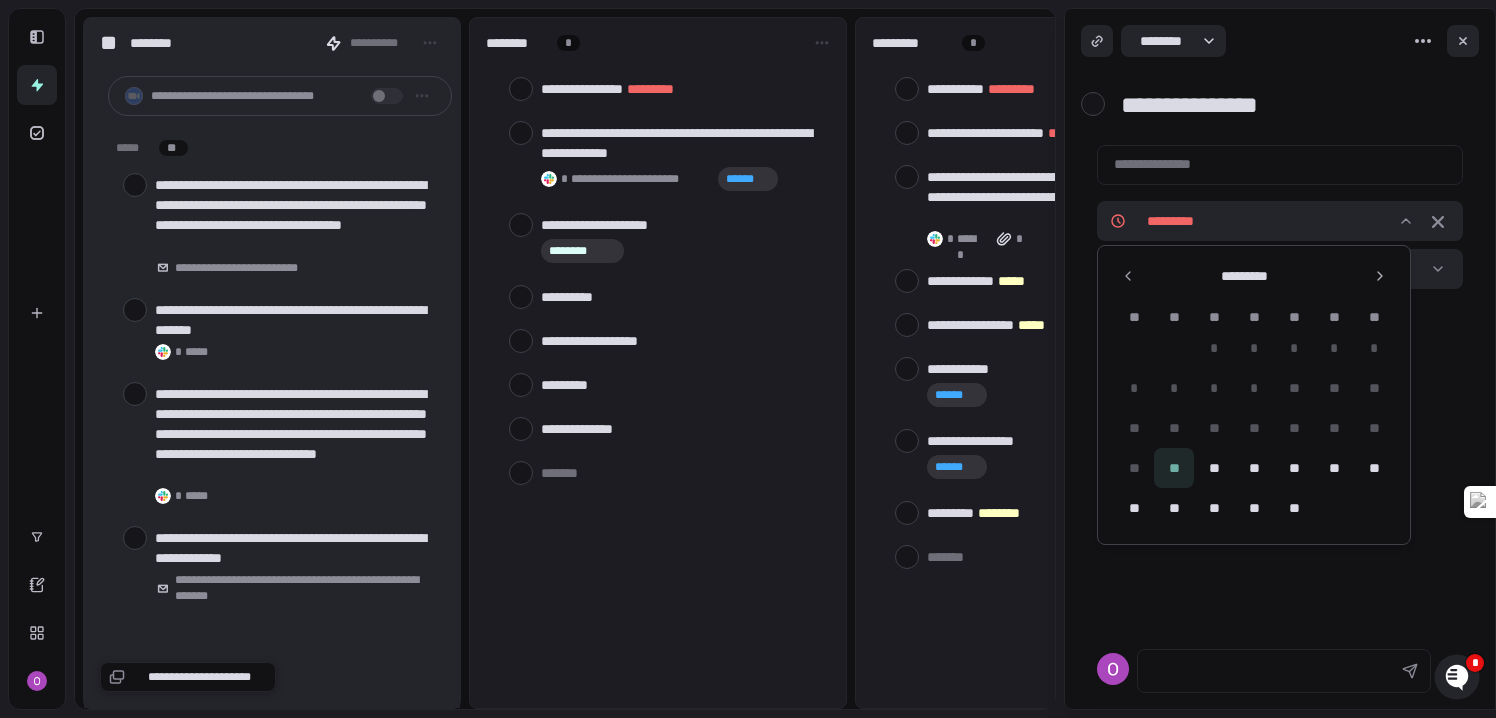 click on "**********" at bounding box center (748, 359) 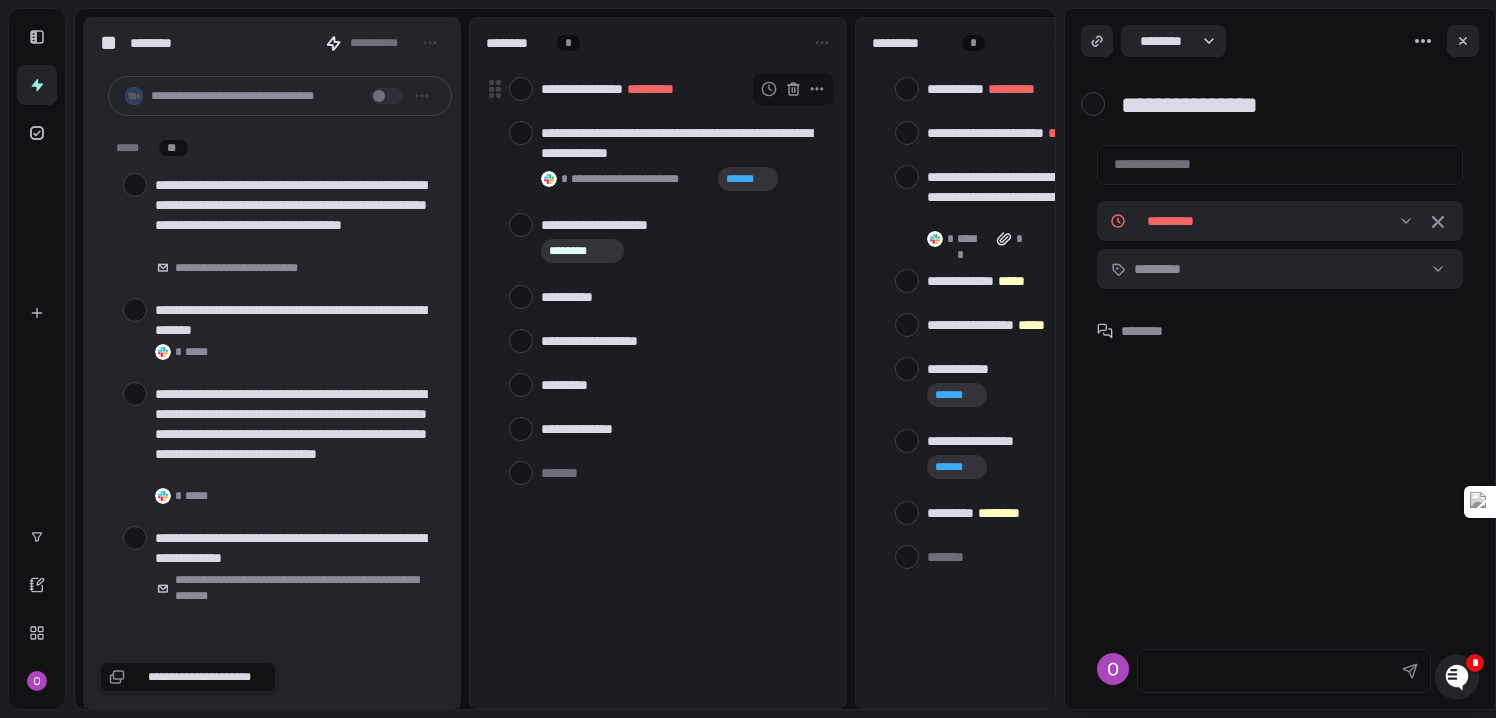 click on "*********" at bounding box center [650, 89] 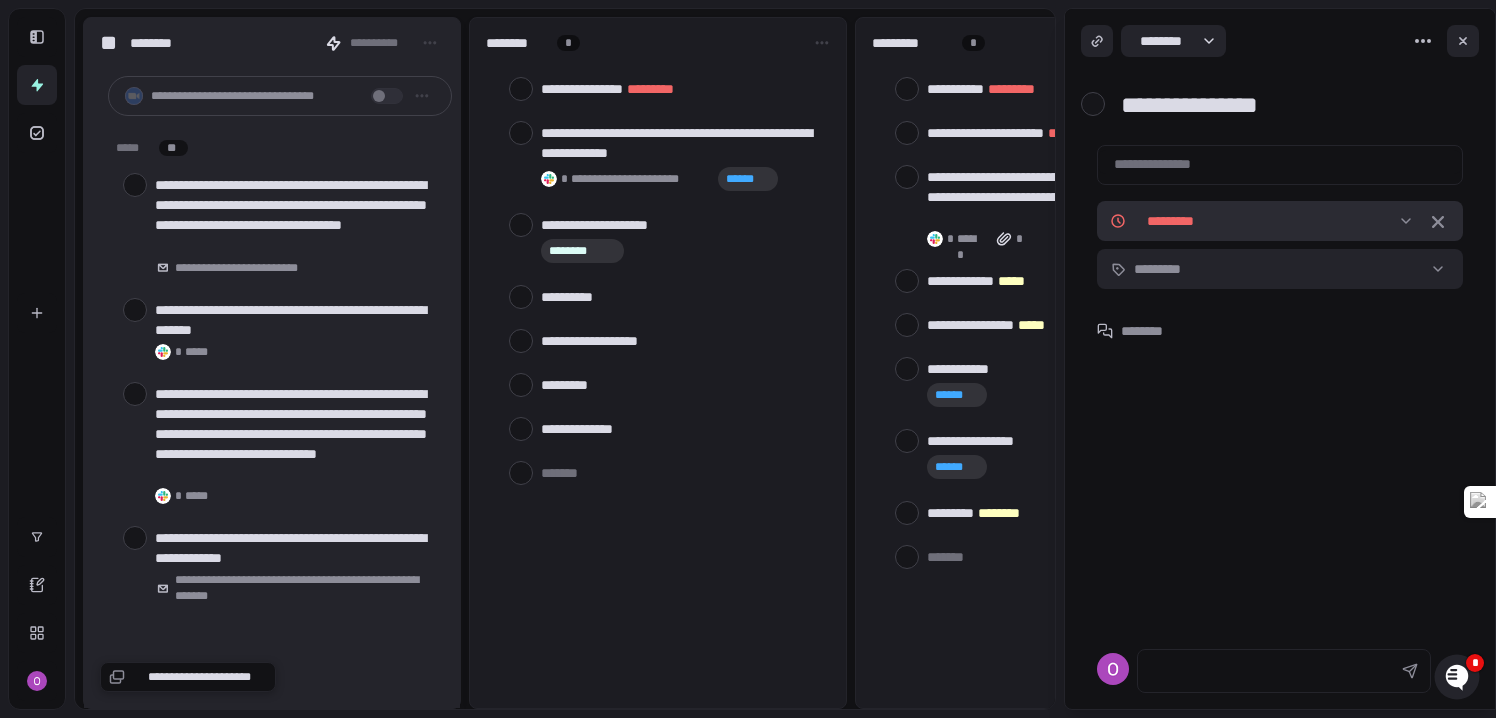 click on "**********" at bounding box center (748, 359) 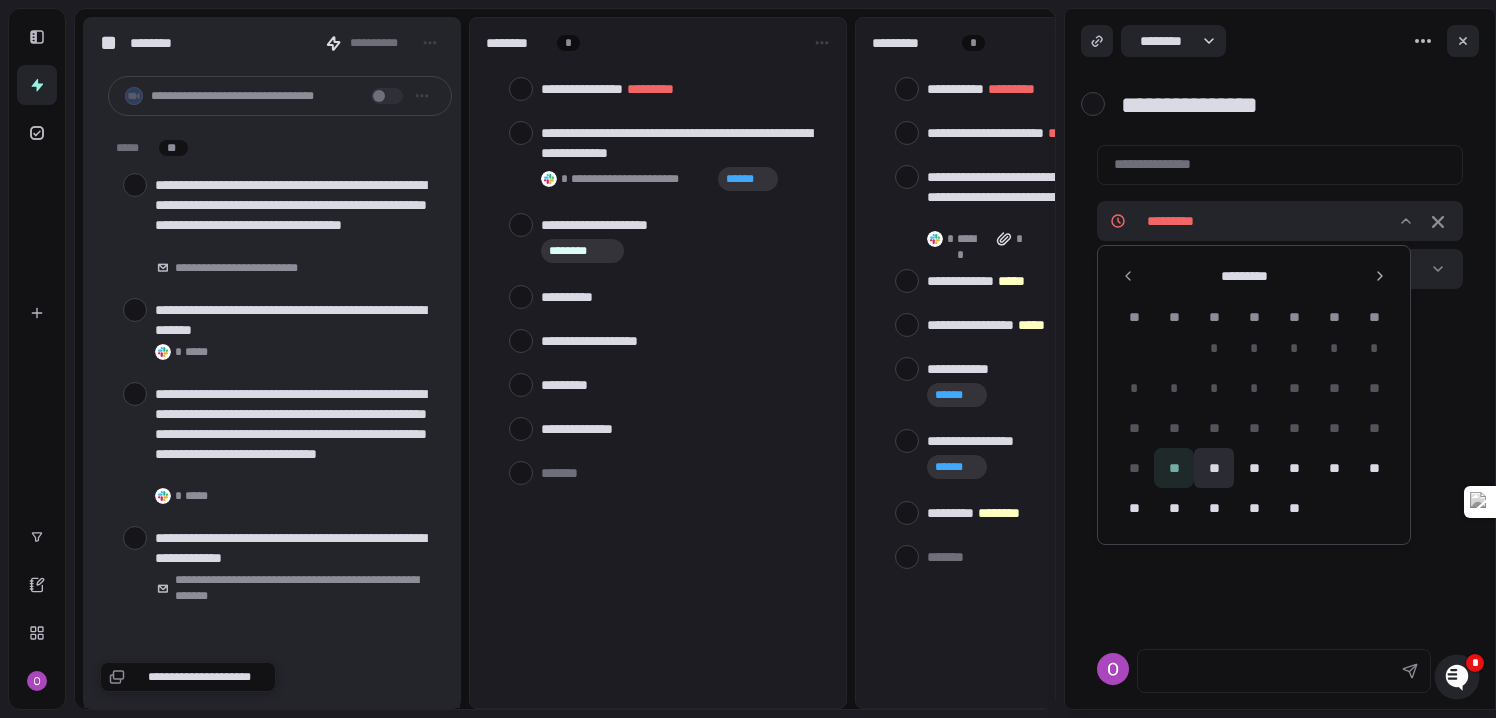 click on "**" at bounding box center [1214, 468] 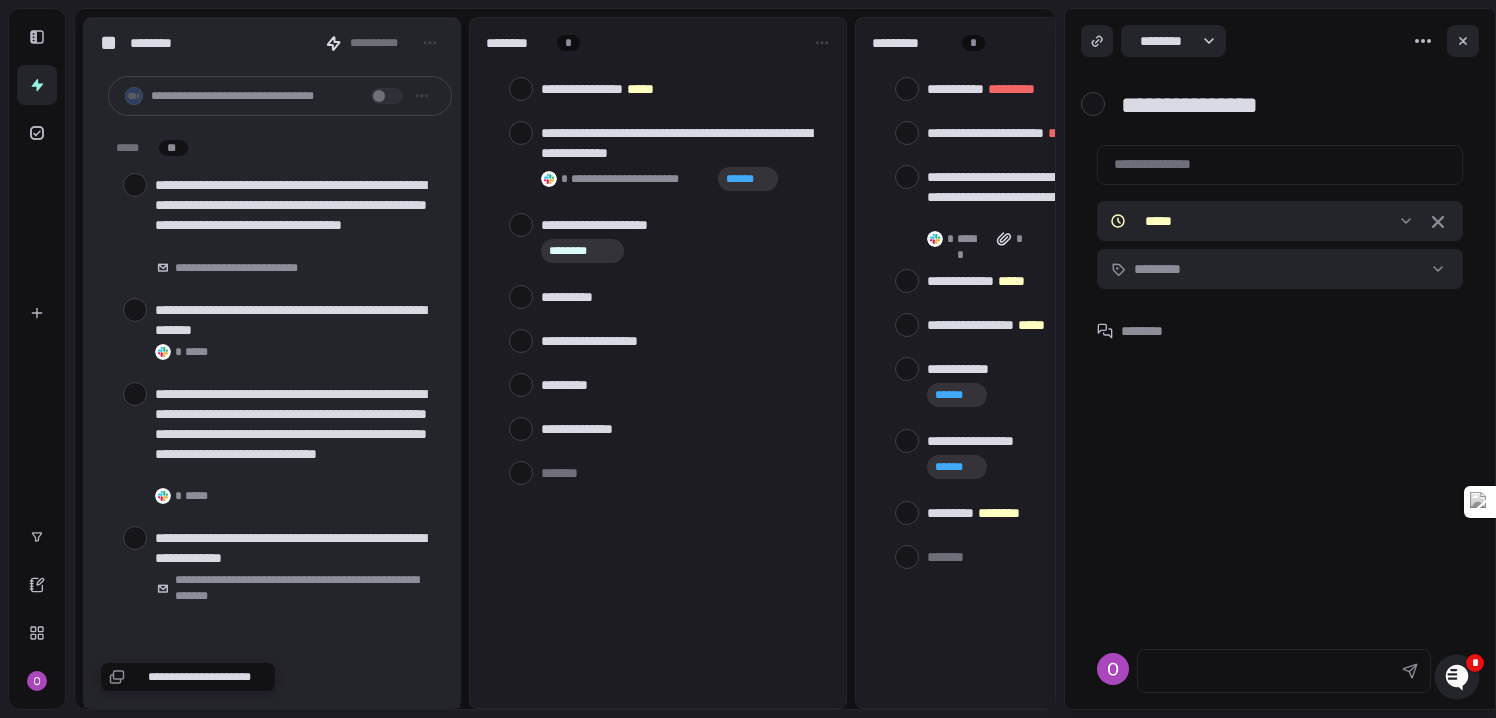 click on "**********" at bounding box center (658, 363) 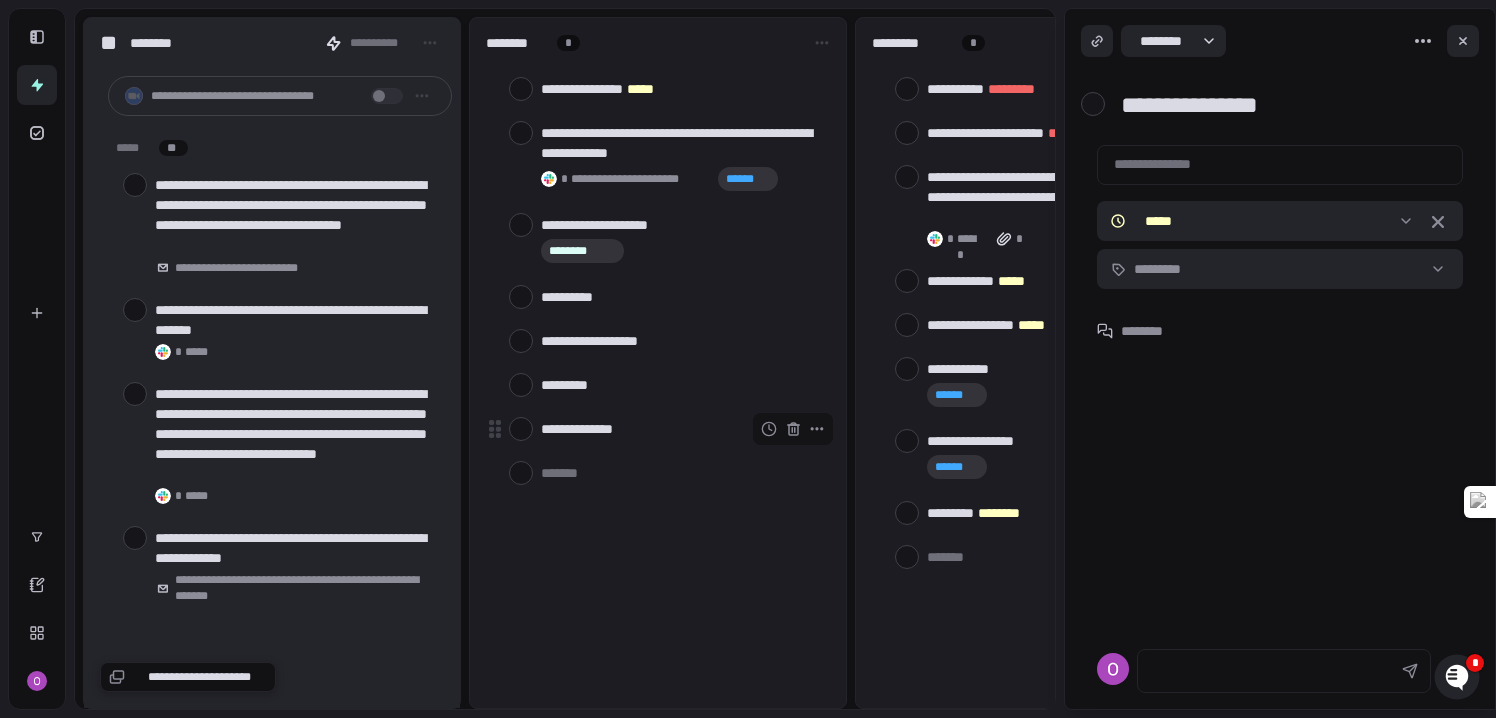 click on "**********" at bounding box center (681, 429) 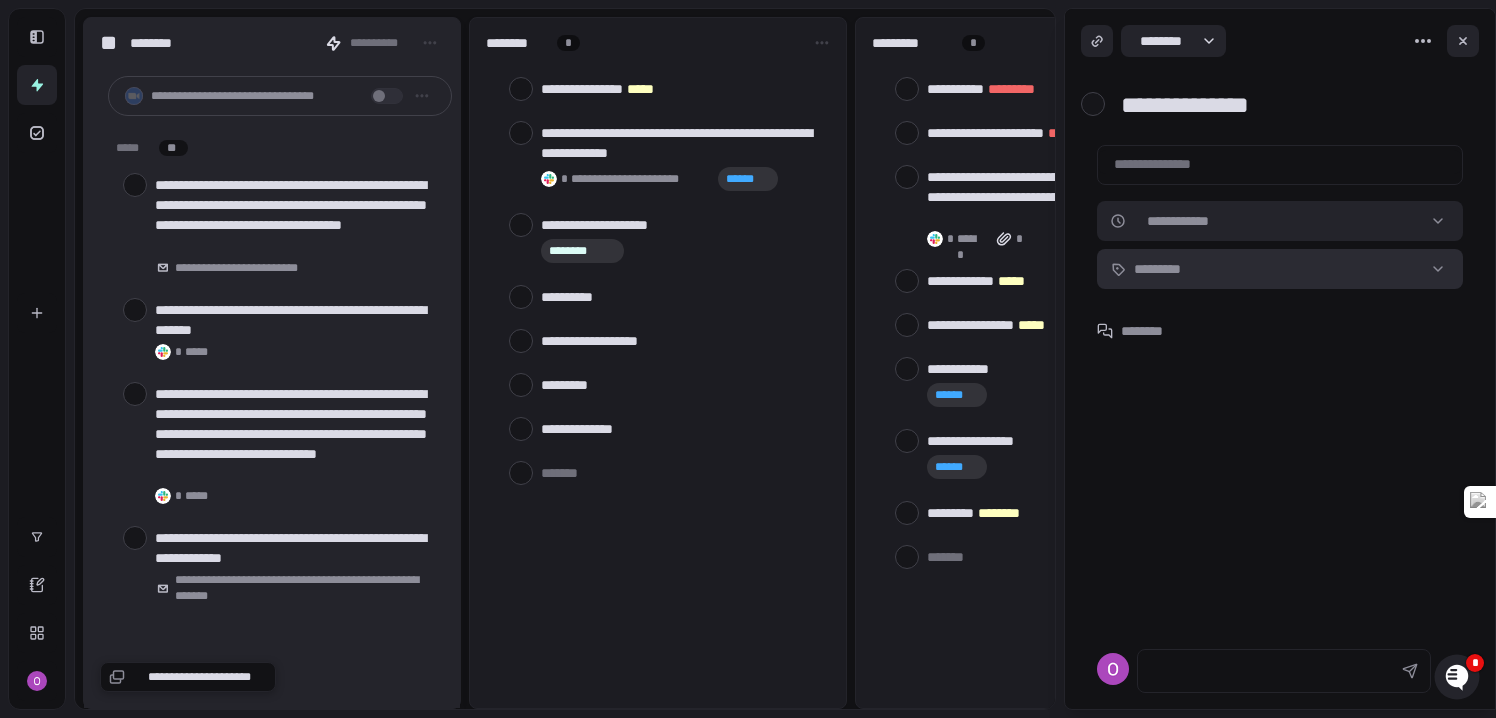 click on "**********" at bounding box center (748, 359) 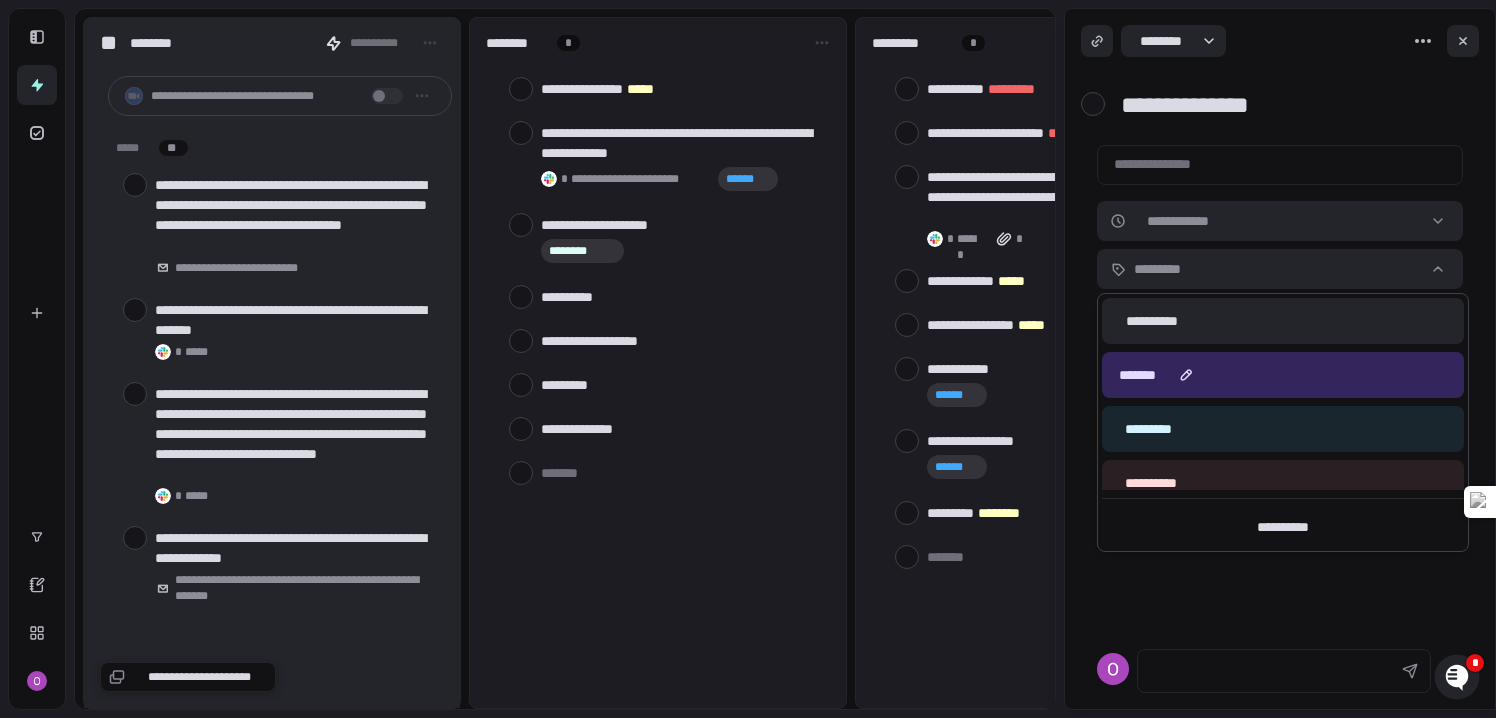 scroll, scrollTop: 178, scrollLeft: 0, axis: vertical 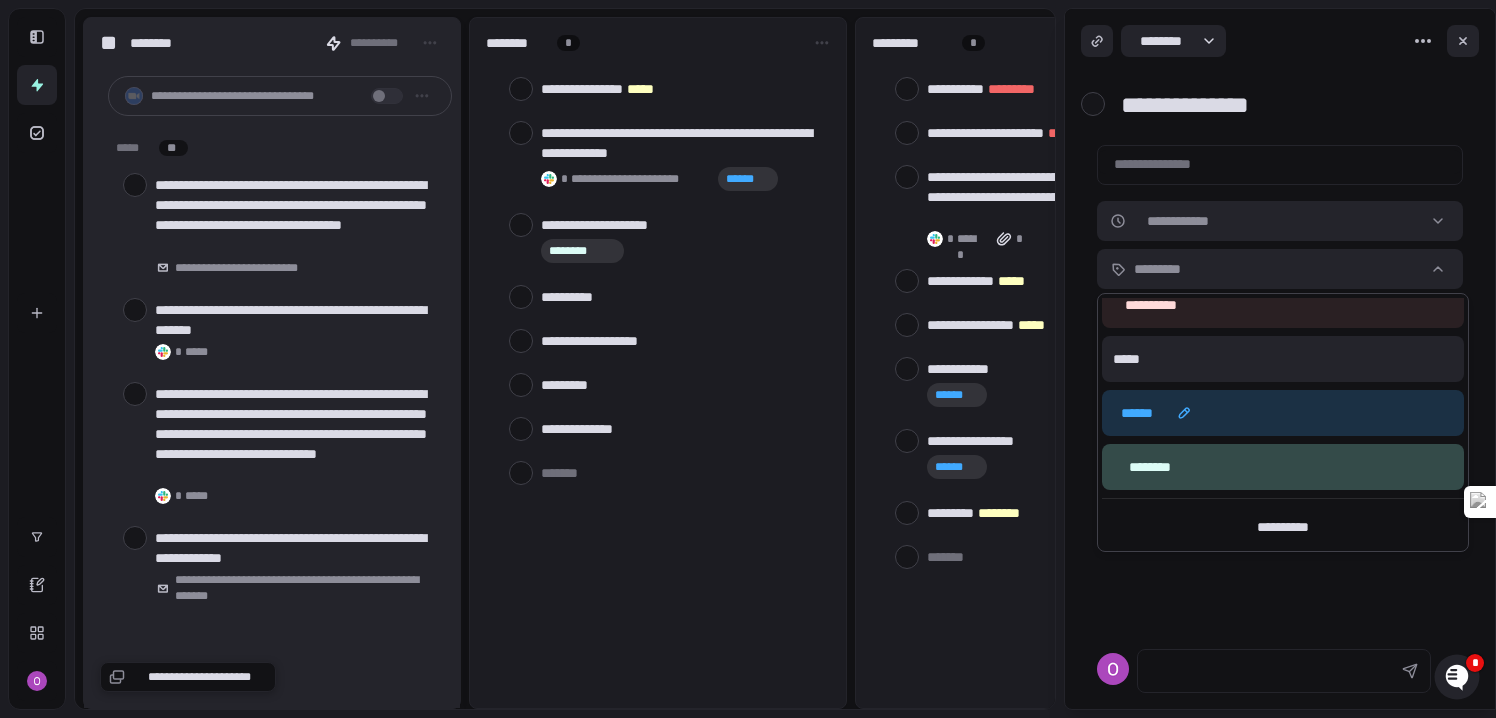 click on "*   ****" at bounding box center [1283, 413] 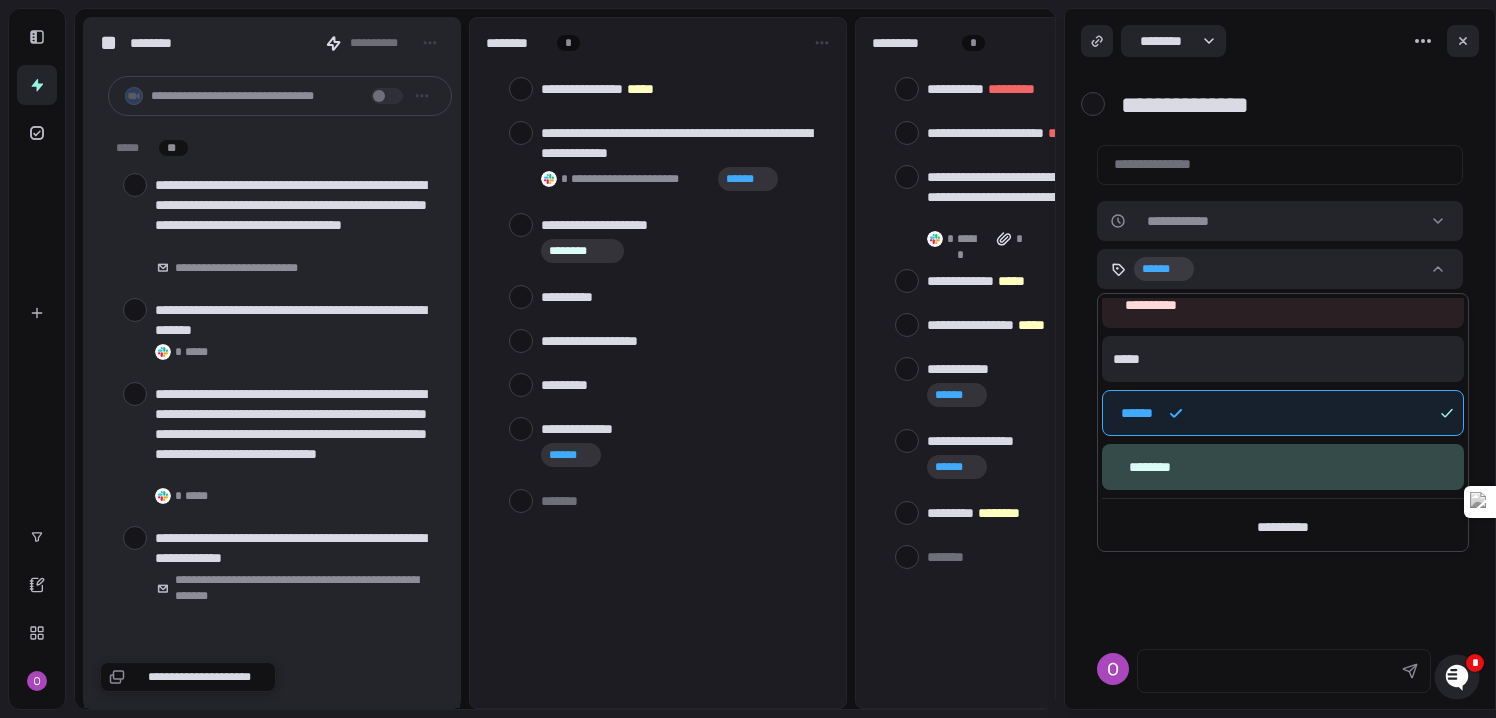 click on "**********" at bounding box center [748, 359] 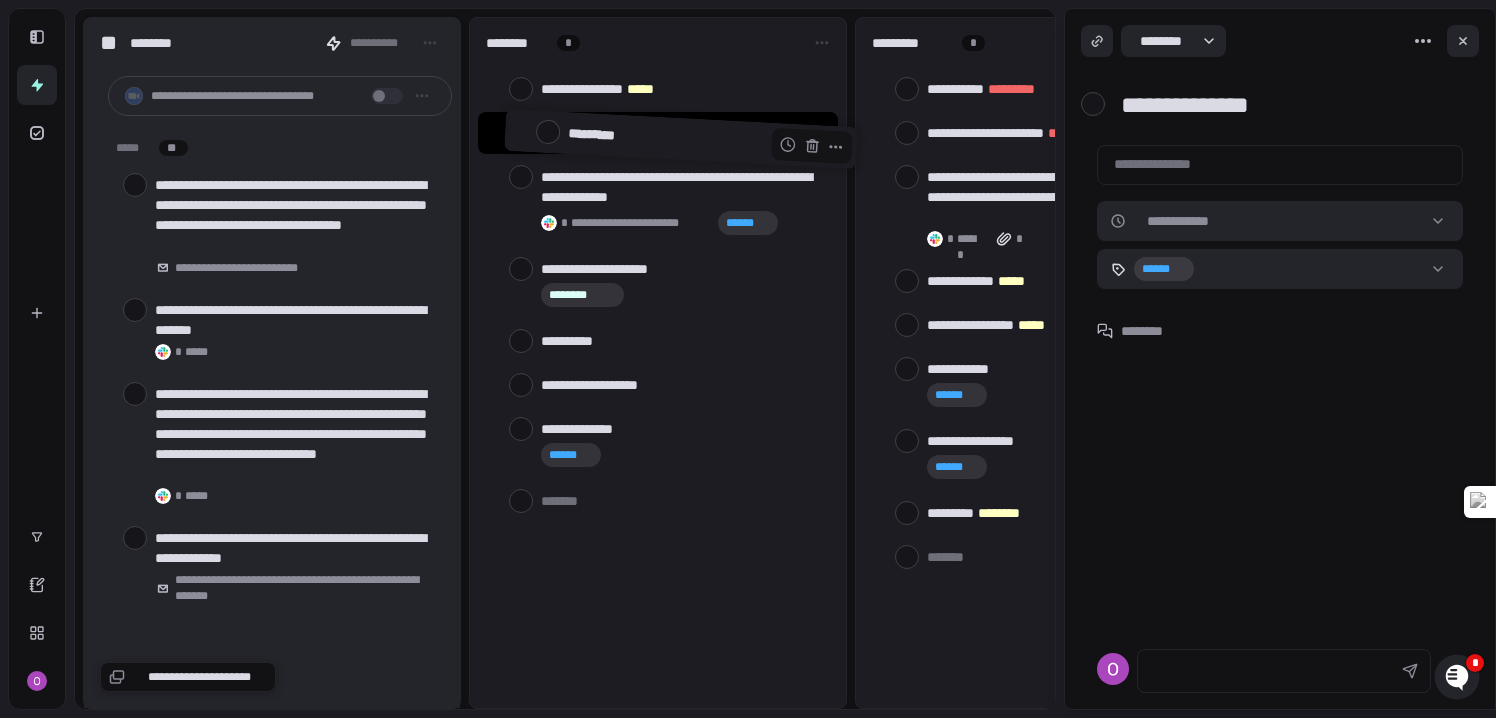drag, startPoint x: 717, startPoint y: 391, endPoint x: 745, endPoint y: 145, distance: 247.58836 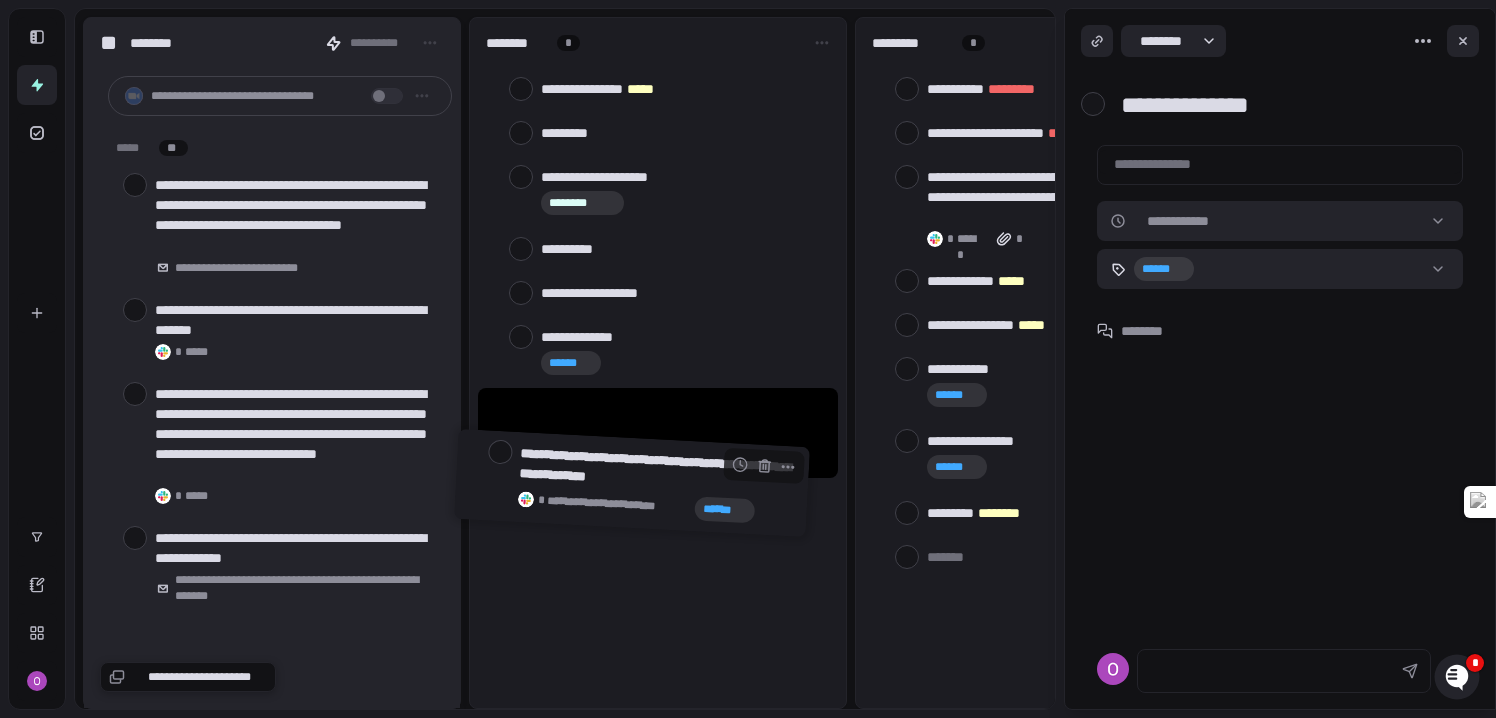 drag, startPoint x: 675, startPoint y: 186, endPoint x: 653, endPoint y: 468, distance: 282.85684 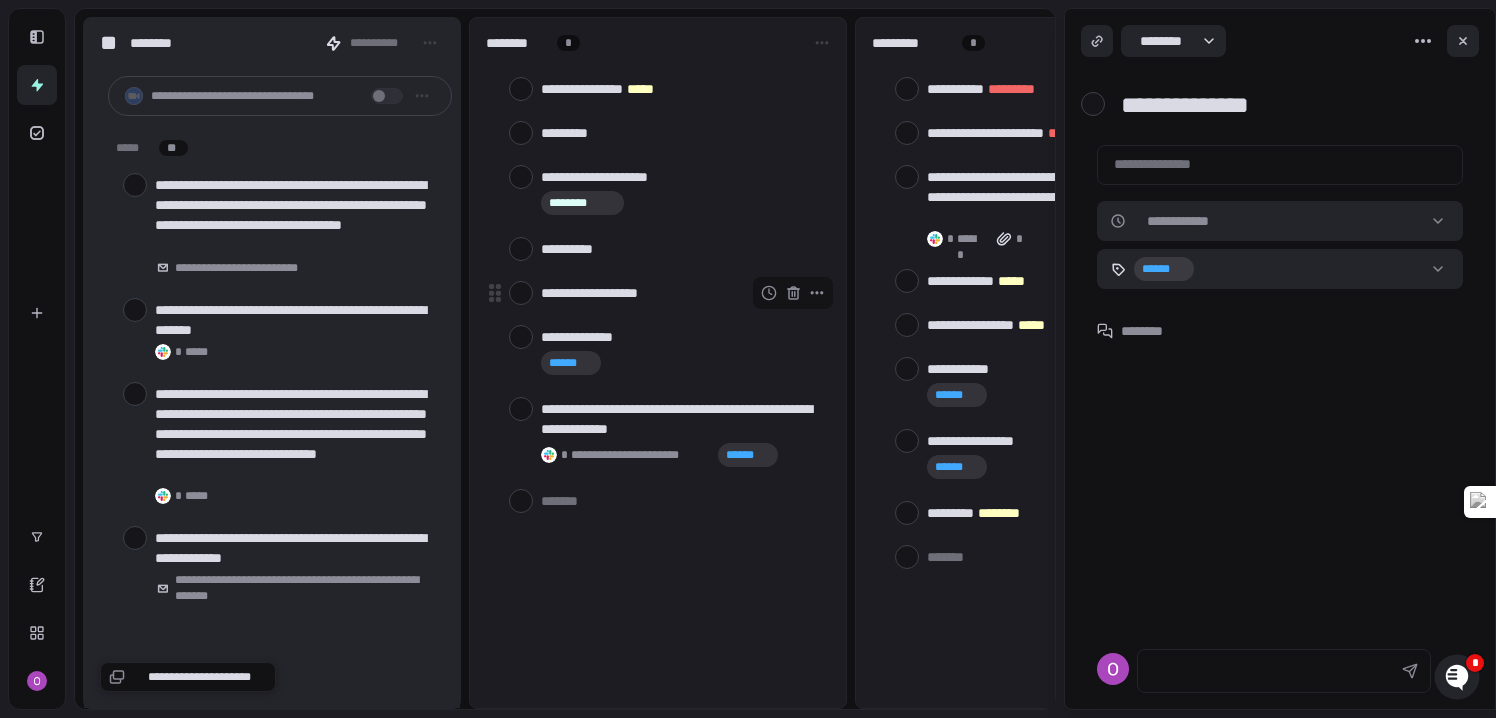 click on "**********" at bounding box center [681, 293] 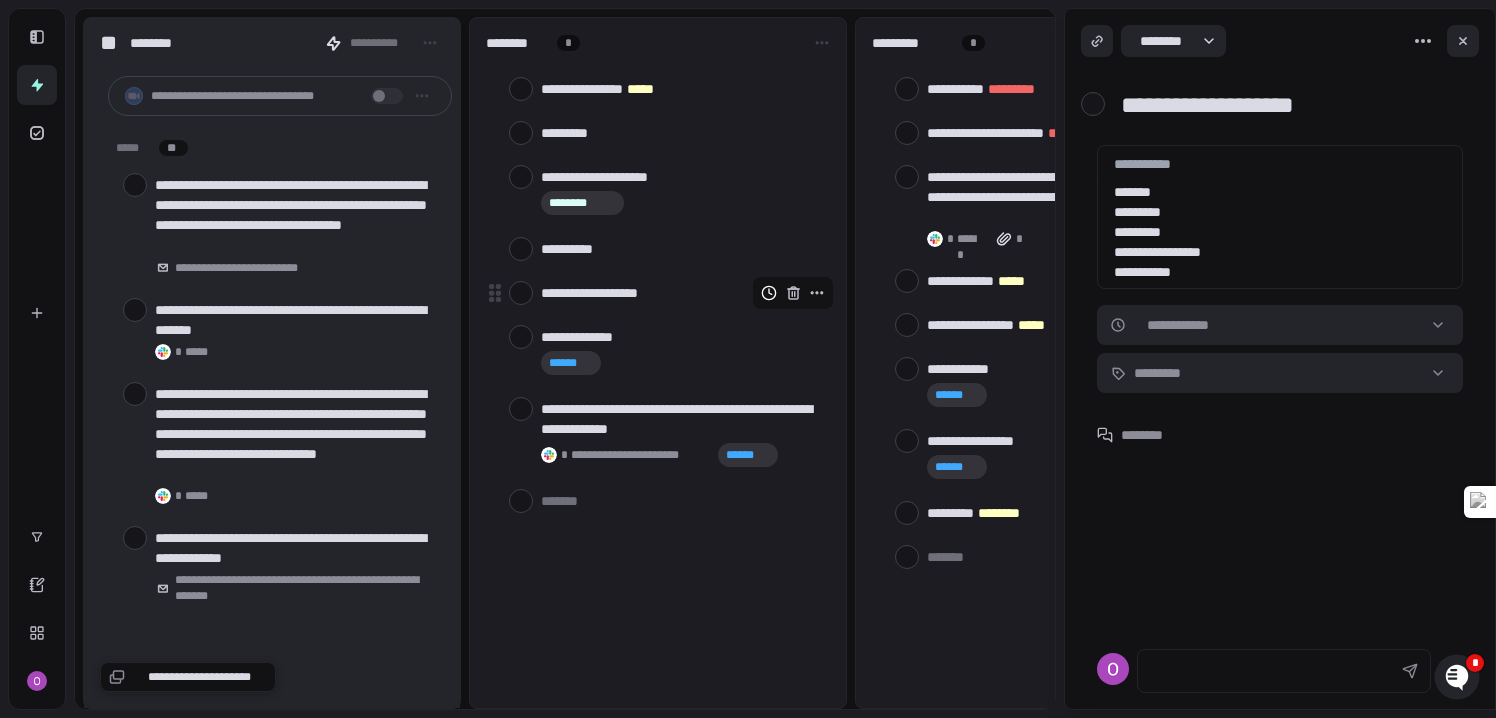 click 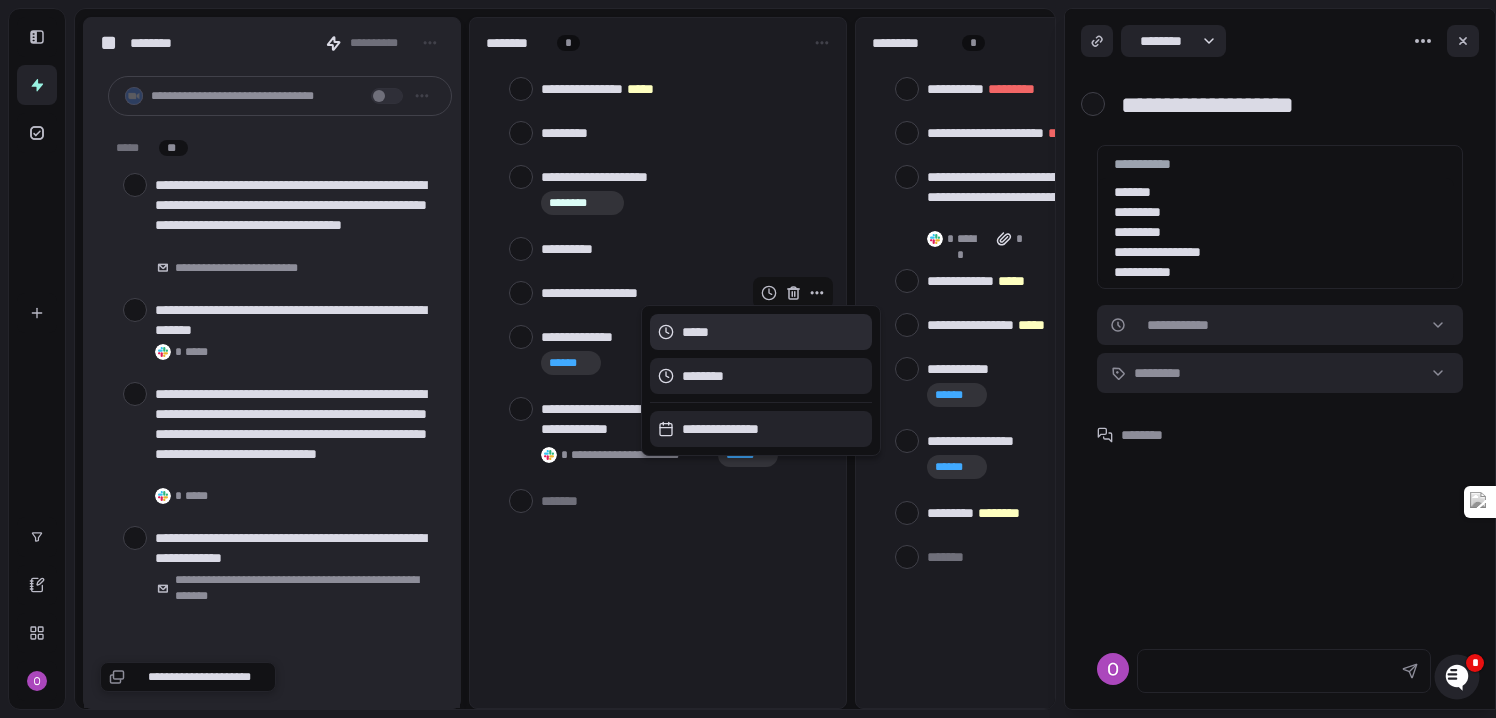 click on "*****" at bounding box center [690, 332] 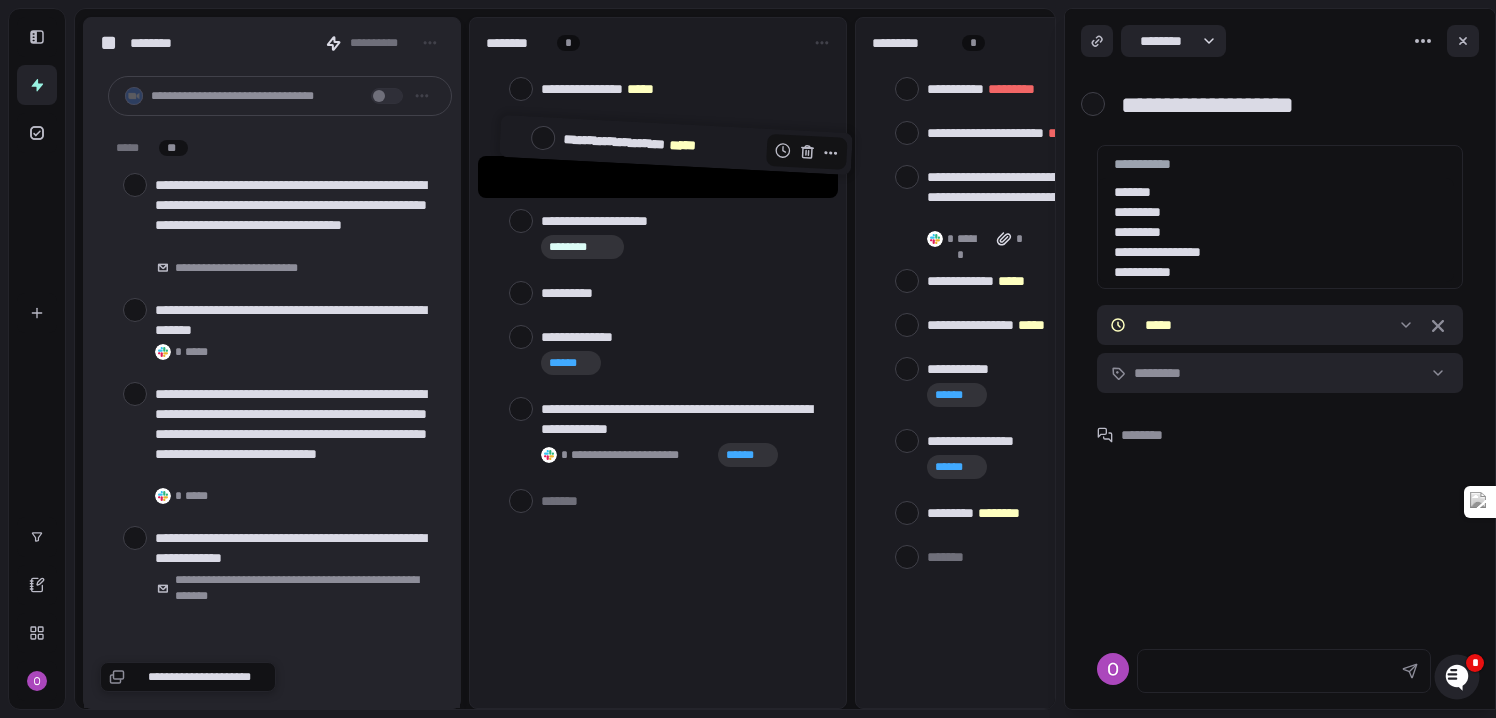 drag, startPoint x: 618, startPoint y: 301, endPoint x: 640, endPoint y: 145, distance: 157.54364 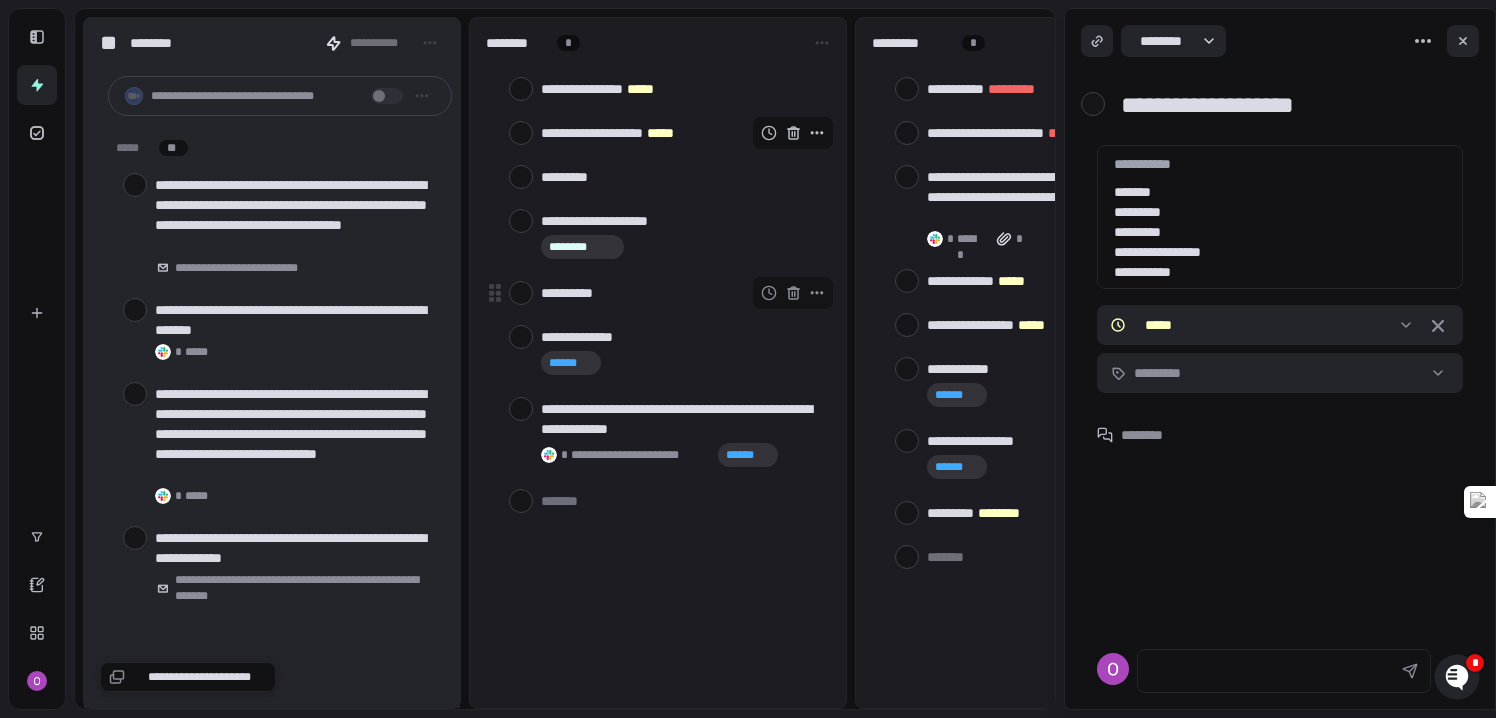 click on "**********" at bounding box center [685, 293] 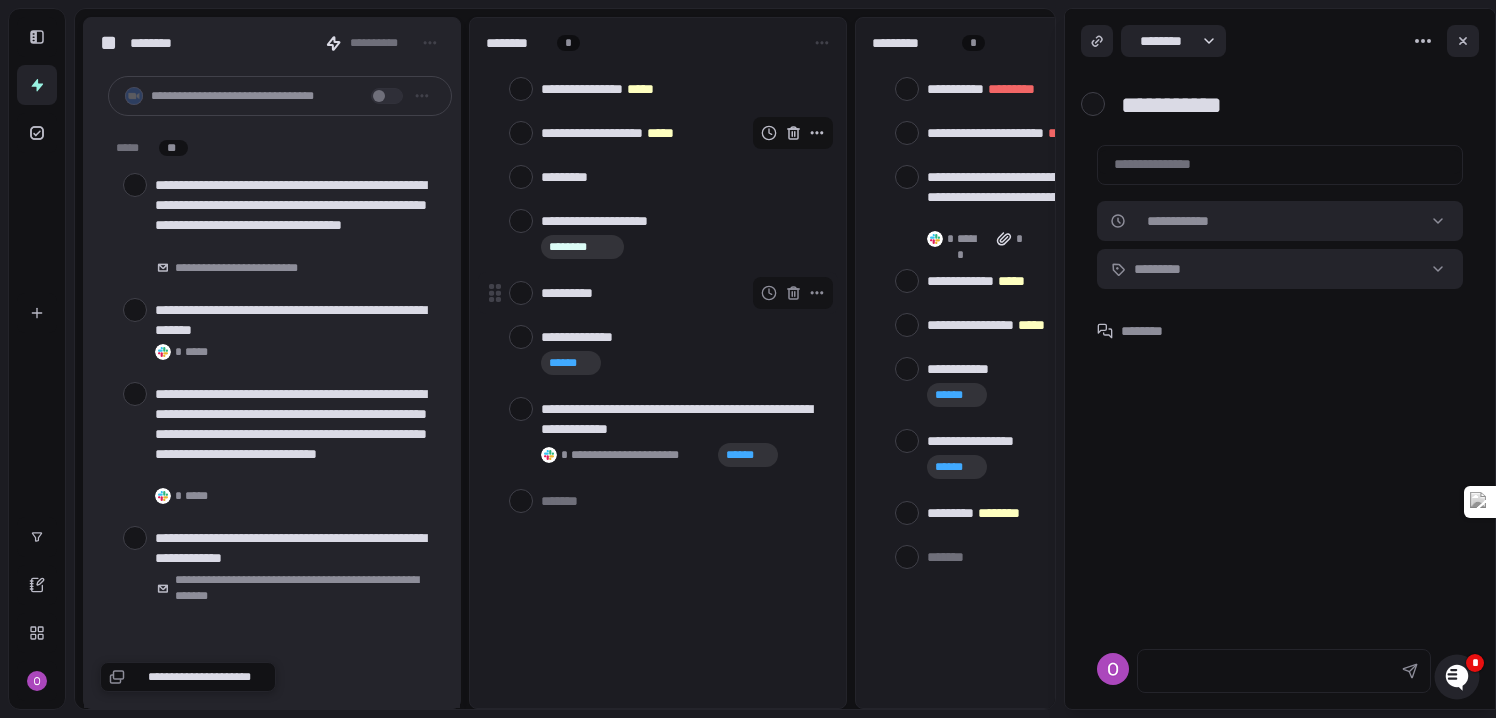click at bounding box center (521, 293) 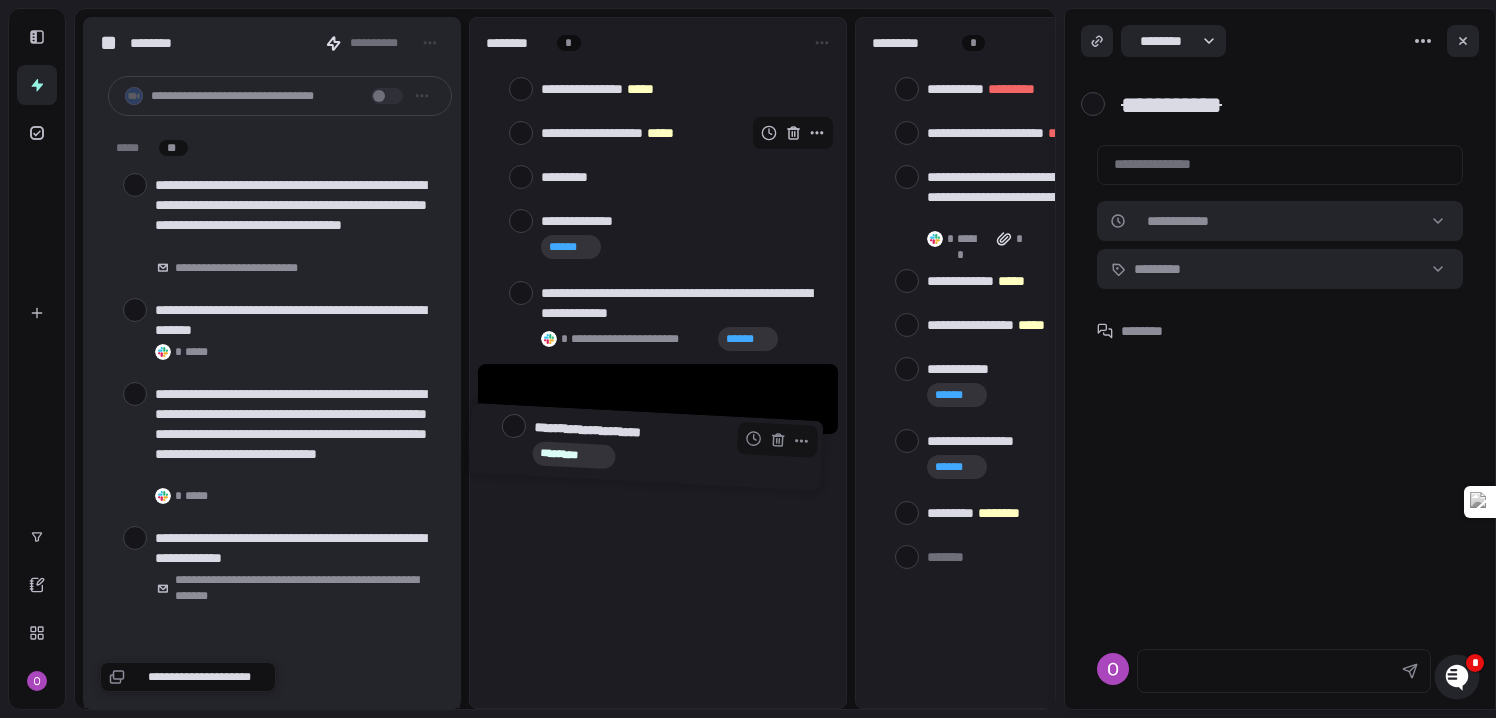drag, startPoint x: 660, startPoint y: 225, endPoint x: 652, endPoint y: 437, distance: 212.1509 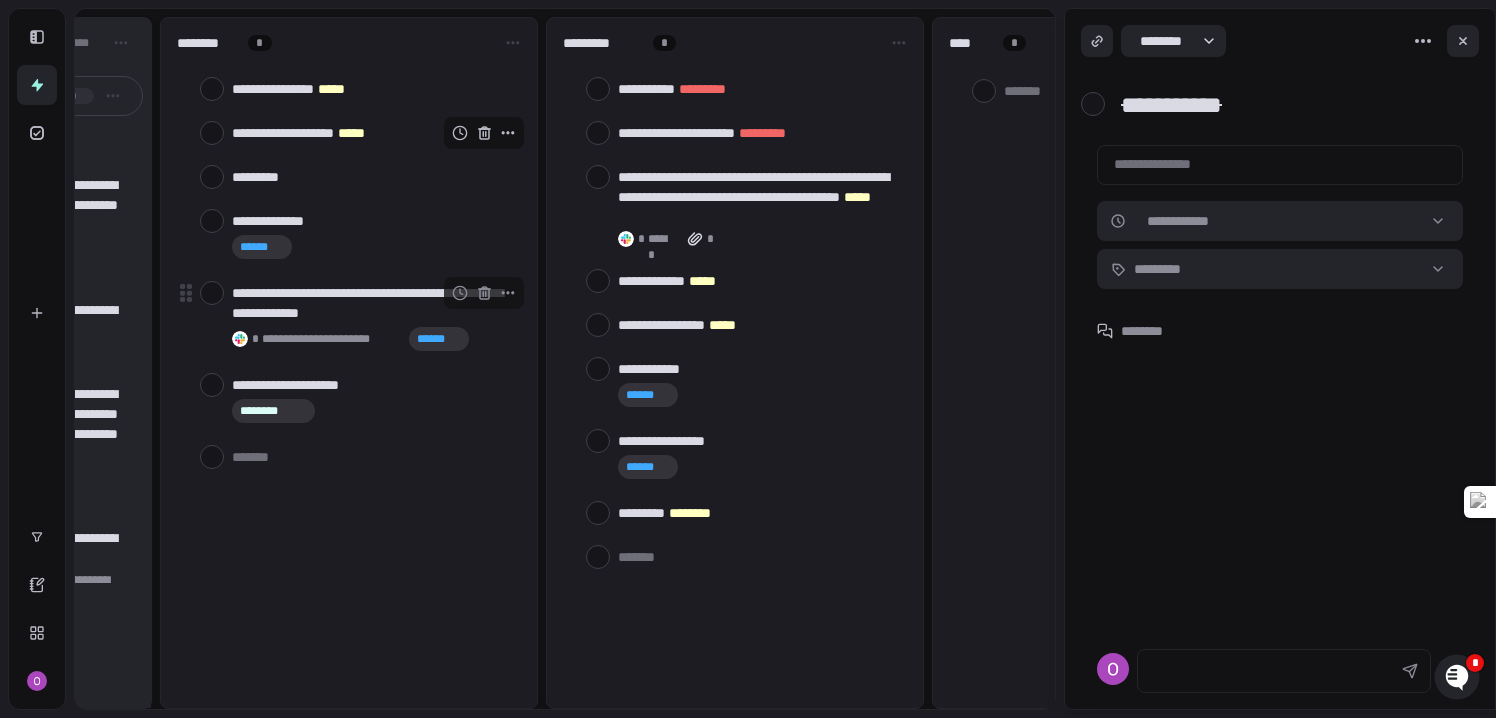 scroll, scrollTop: 0, scrollLeft: 321, axis: horizontal 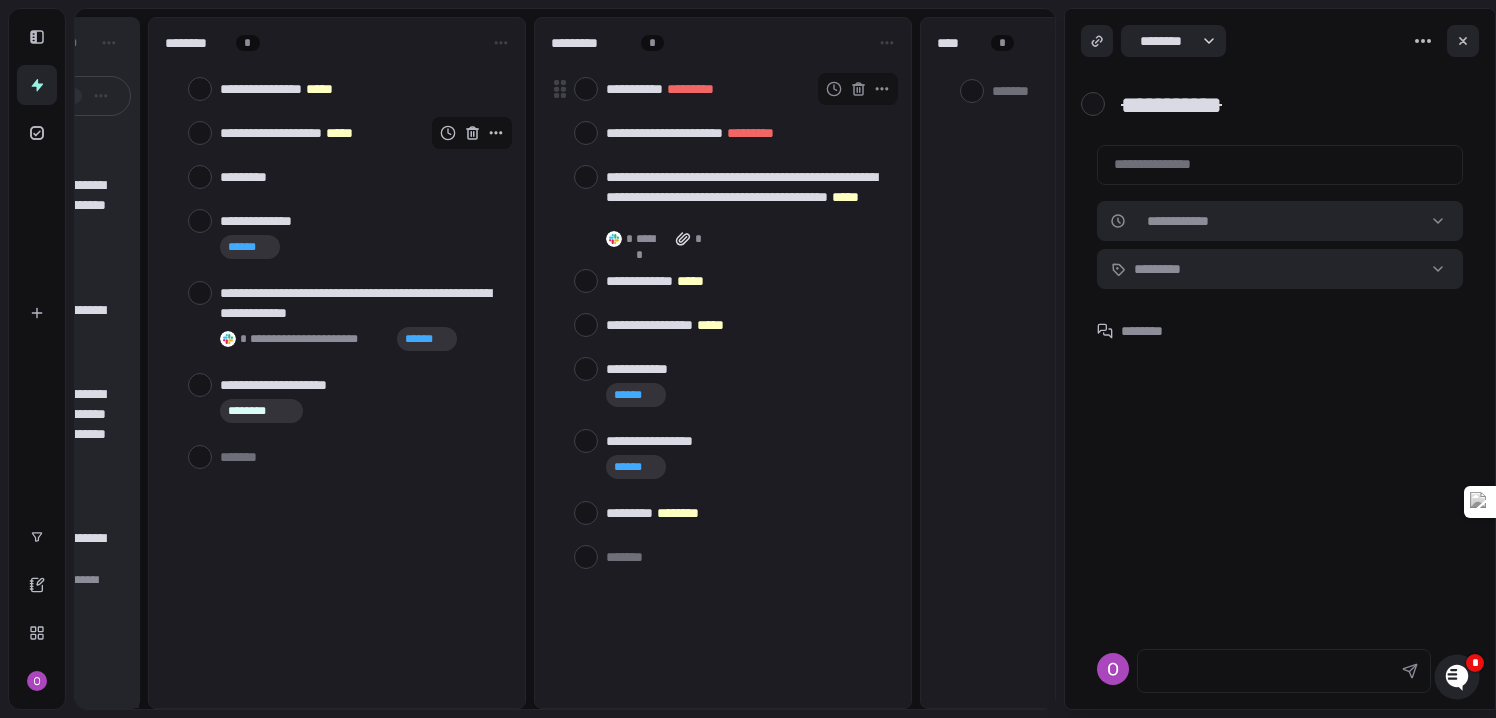 click at bounding box center (586, 89) 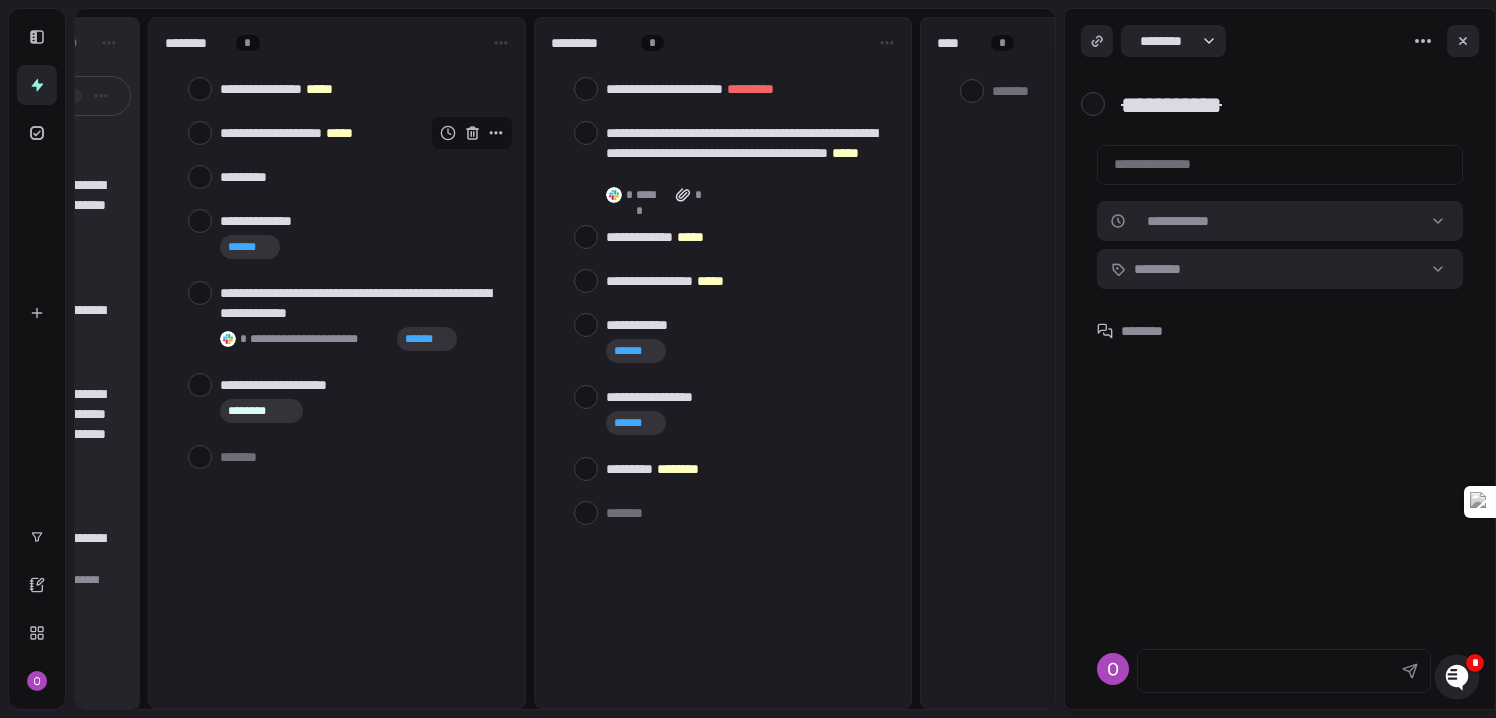 type on "*" 